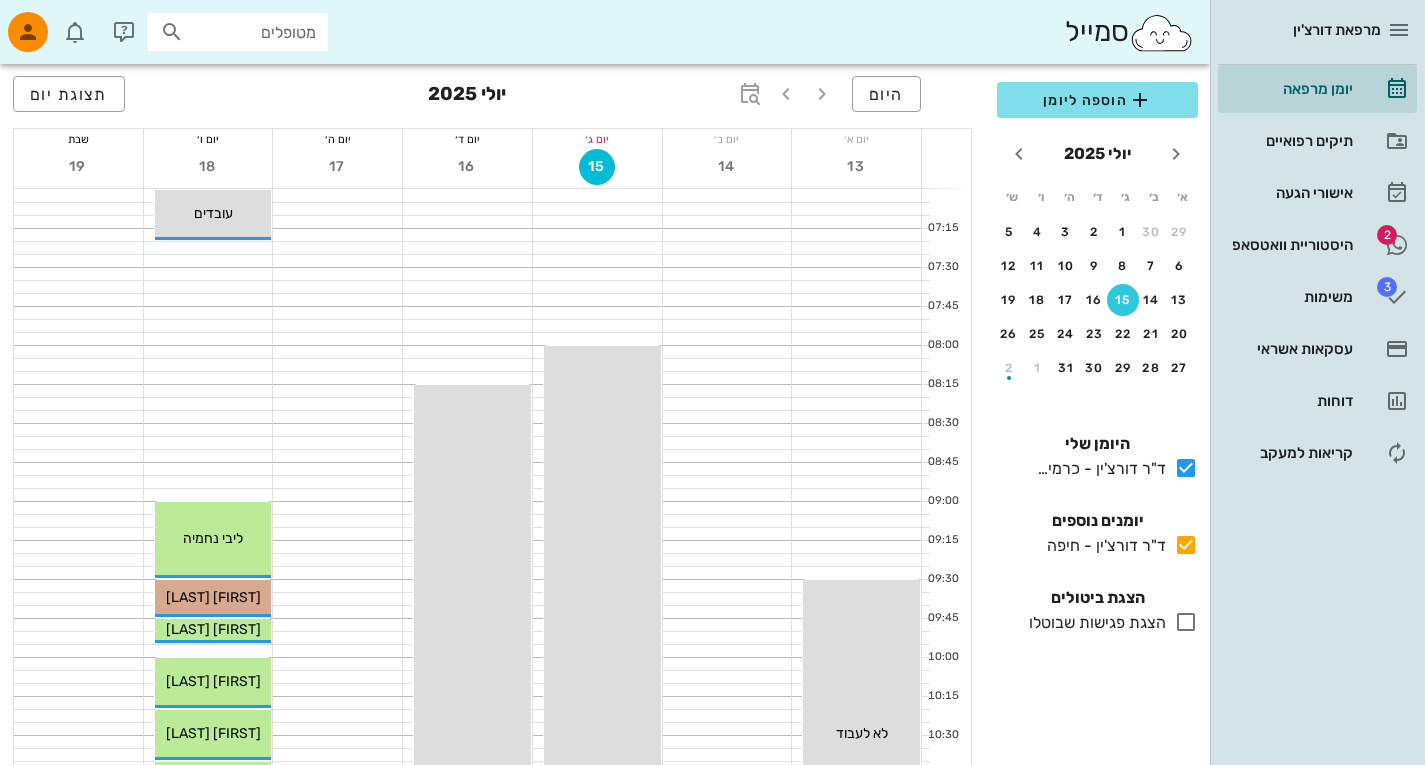 scroll, scrollTop: 0, scrollLeft: 0, axis: both 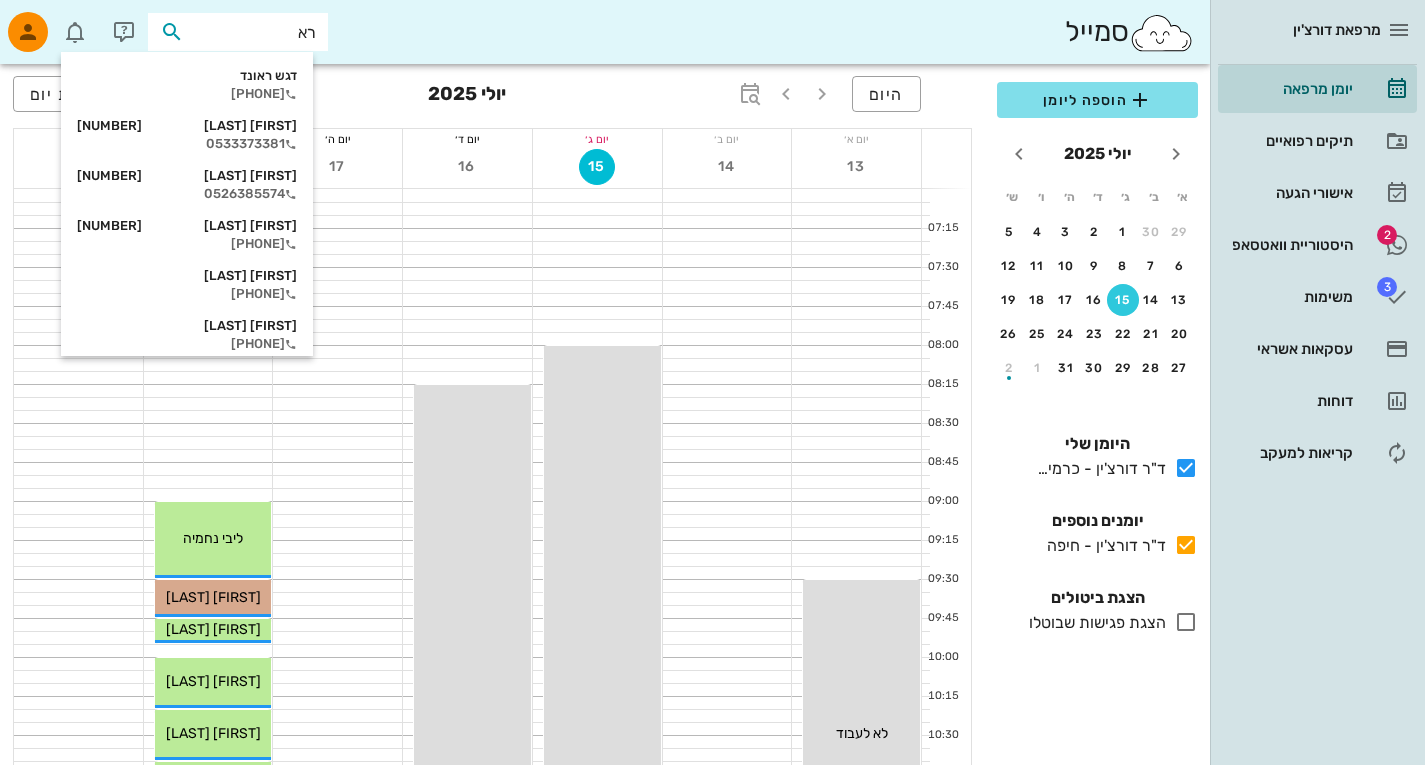 type on "ראם" 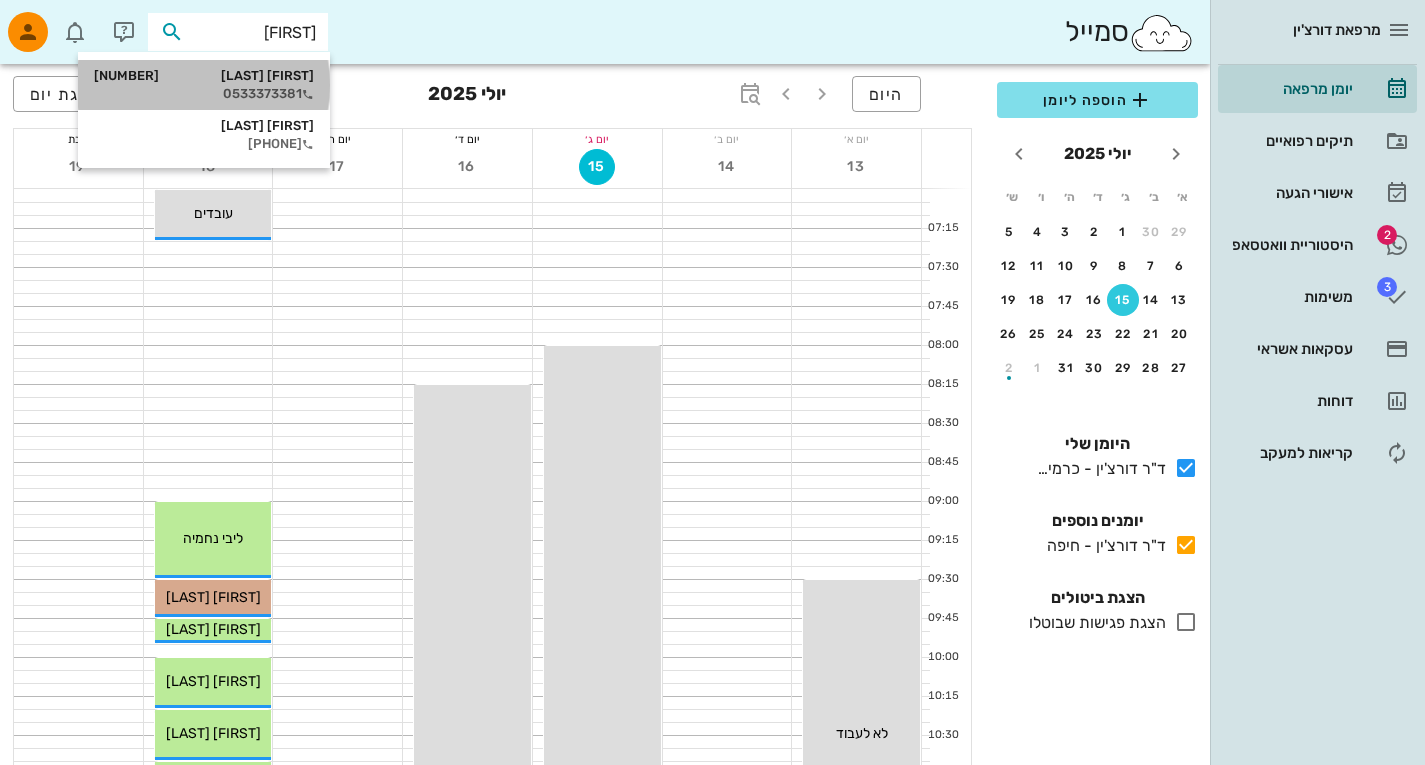click on "0533373381" at bounding box center (204, 94) 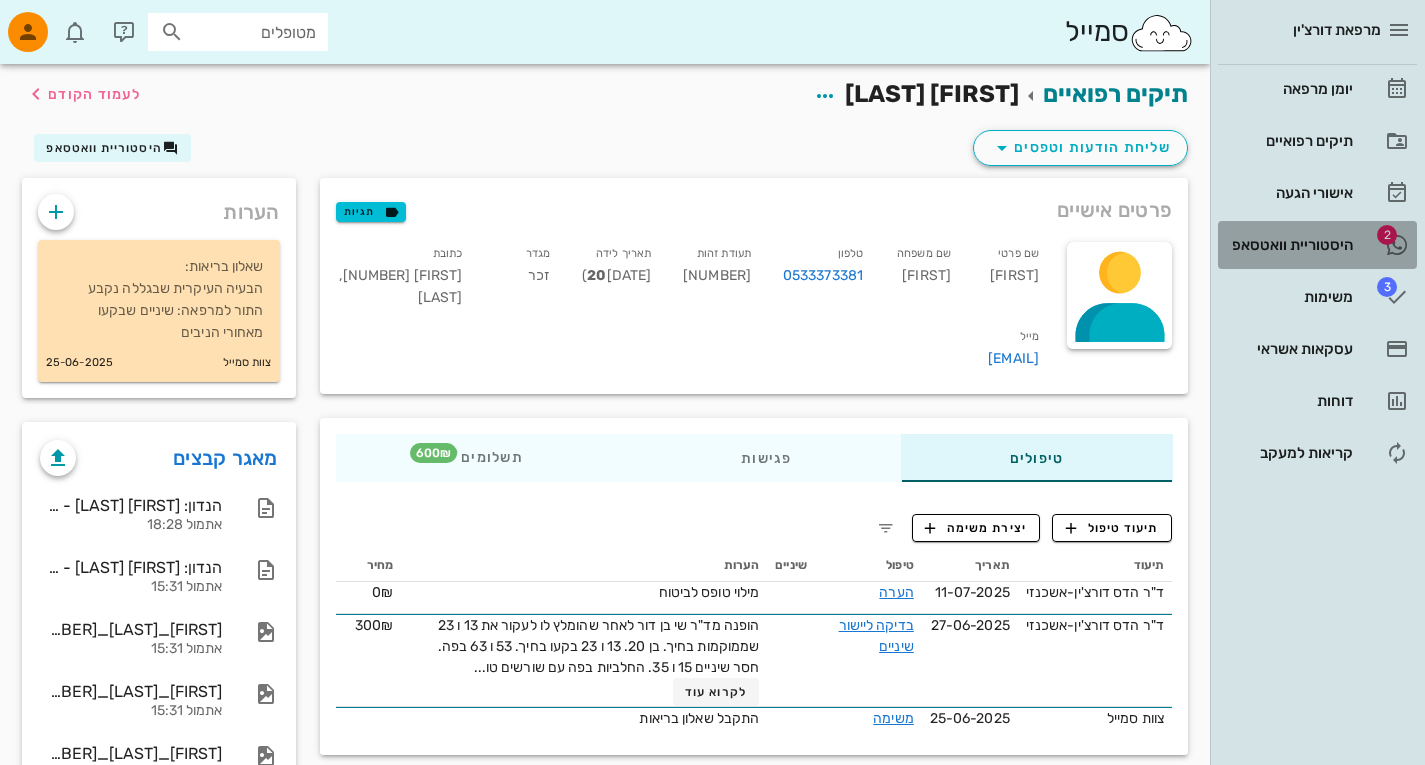 click on "היסטוריית וואטסאפ" at bounding box center [1289, 245] 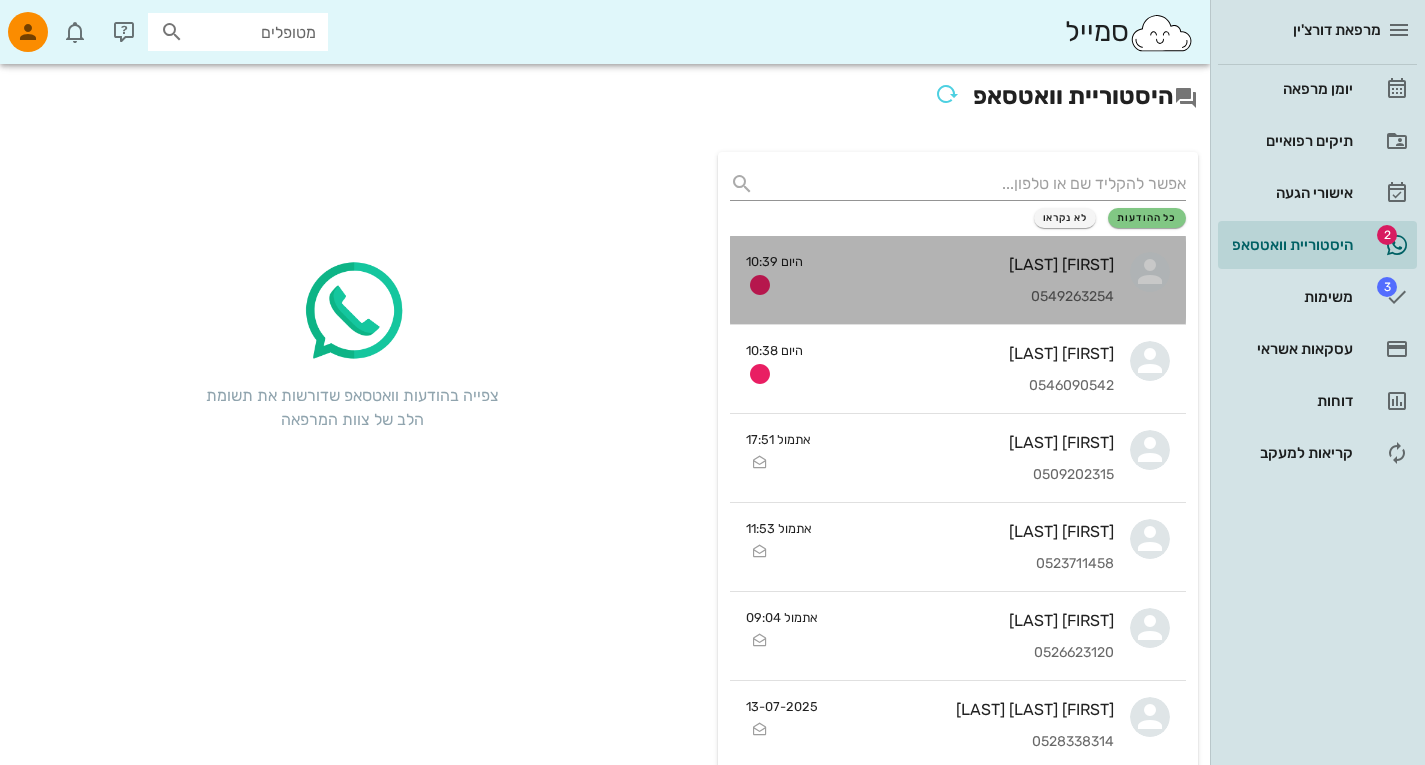 click on "[FIRST] [LAST]" at bounding box center [966, 264] 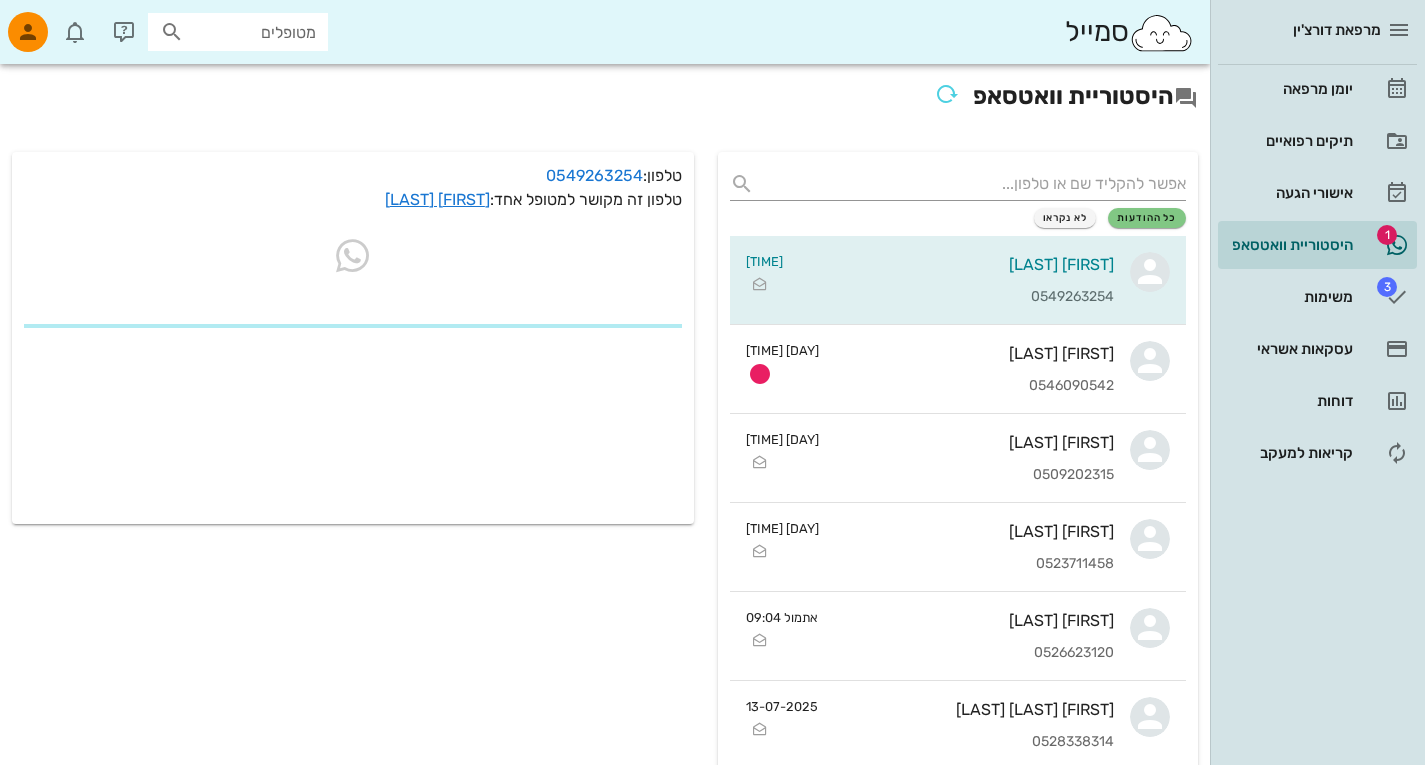 scroll, scrollTop: 0, scrollLeft: 0, axis: both 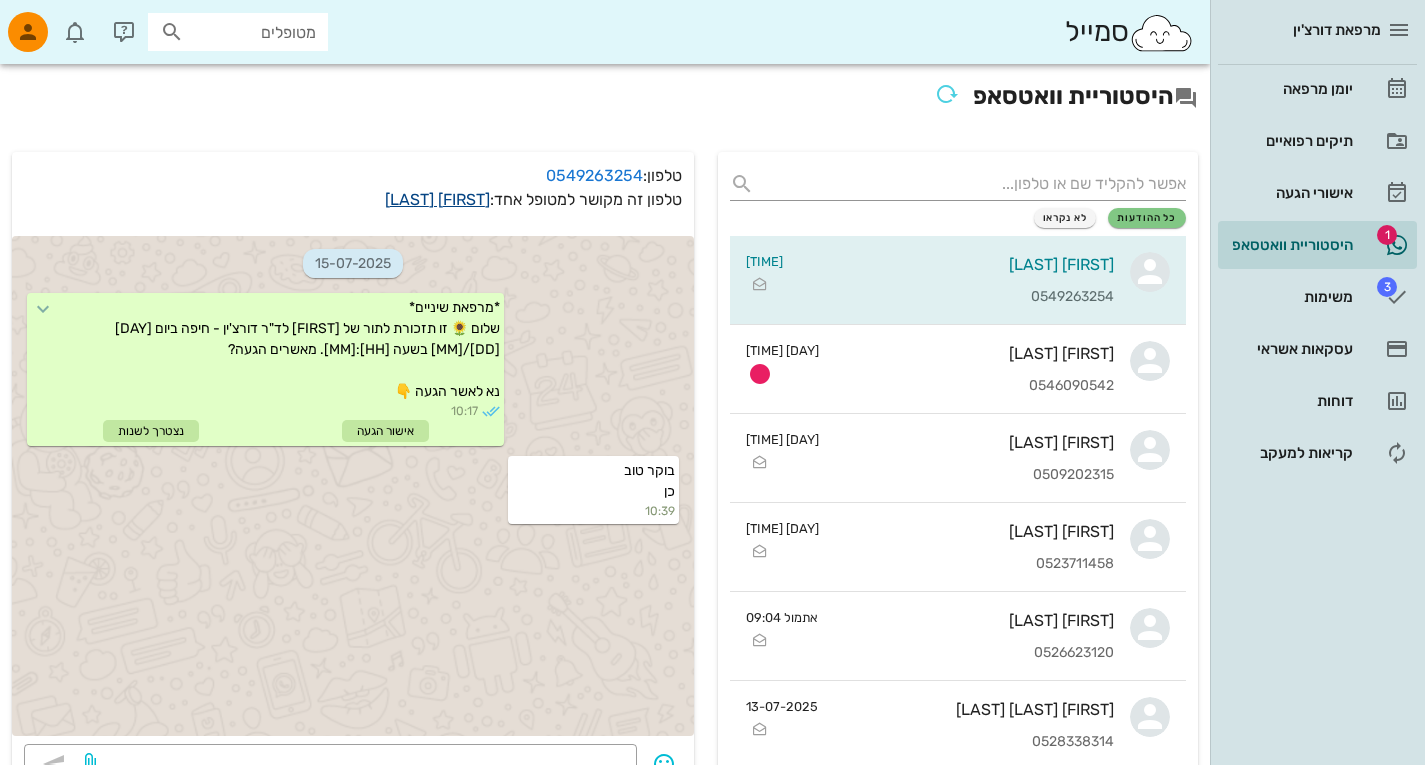 click on "[FIRST]
[LAST]" at bounding box center (437, 199) 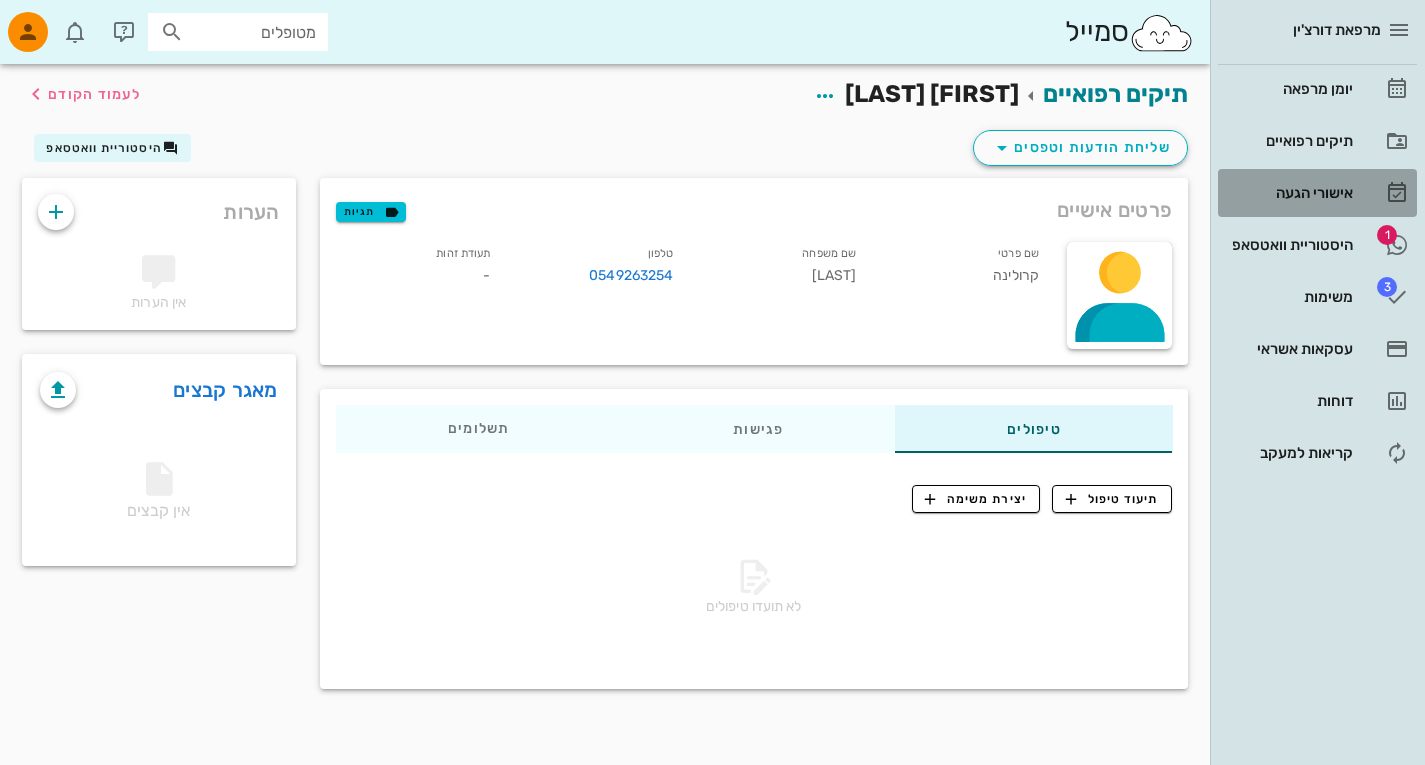 click on "אישורי הגעה" at bounding box center [1289, 193] 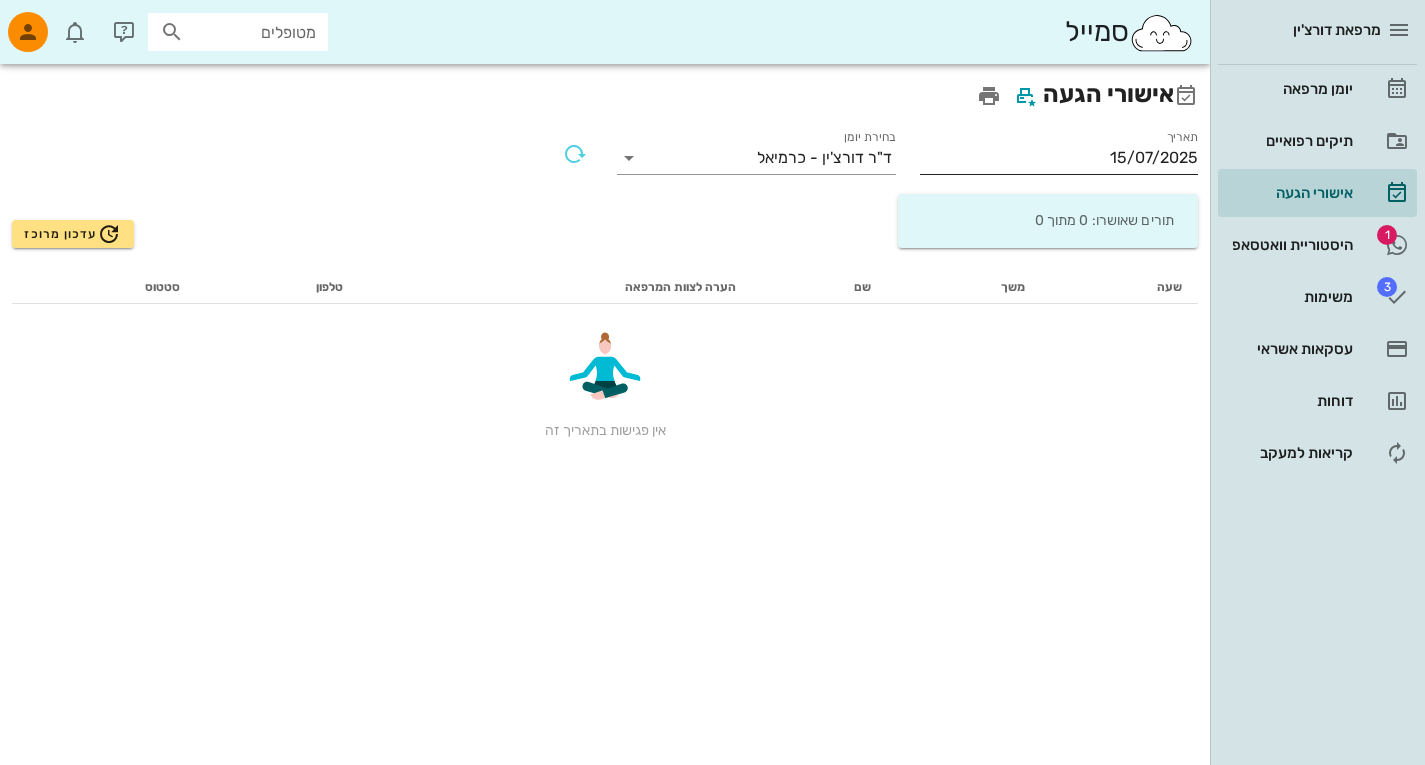 drag, startPoint x: 1013, startPoint y: 130, endPoint x: 1027, endPoint y: 166, distance: 38.626415 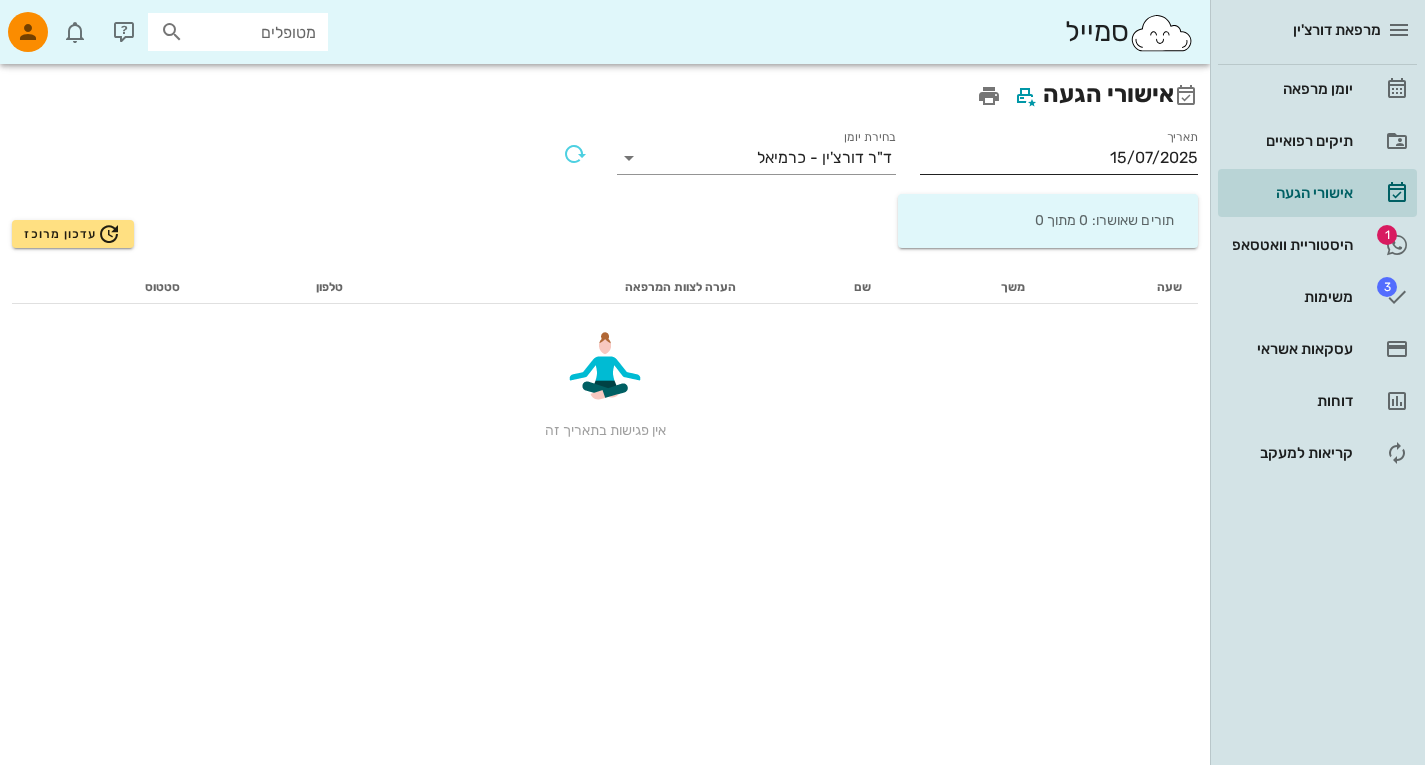 click on "[DATE]" at bounding box center [1059, 156] 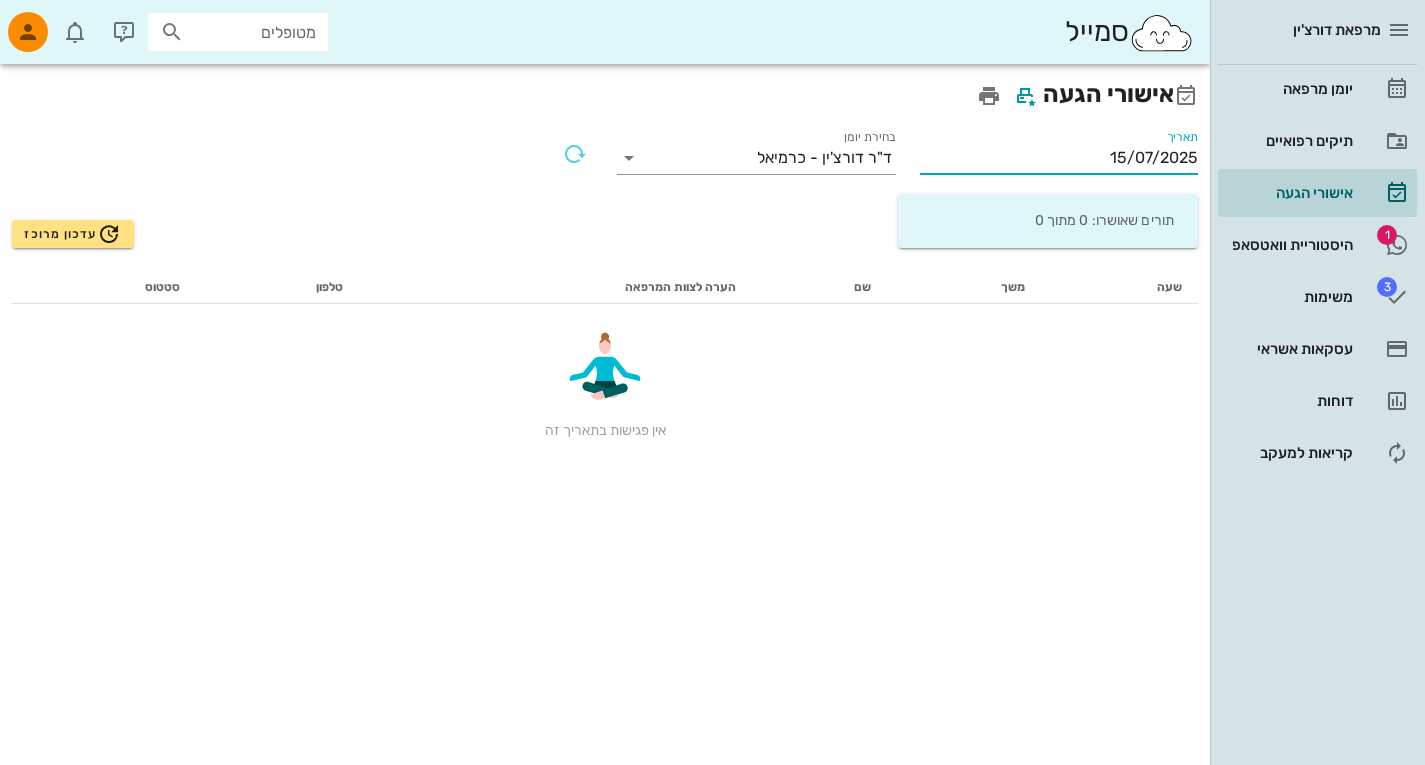 click on "15/07/2025" at bounding box center (1059, 158) 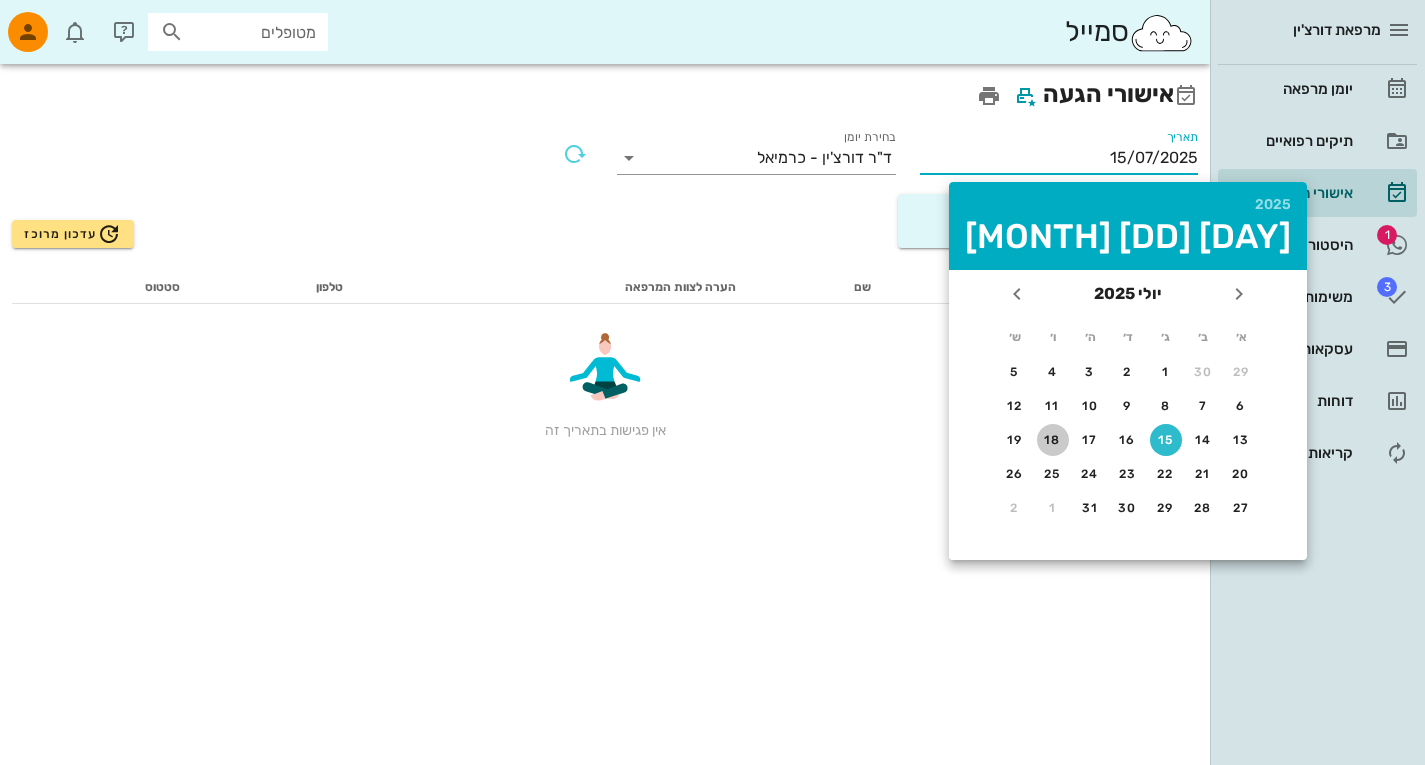 click on "18" at bounding box center (1053, 440) 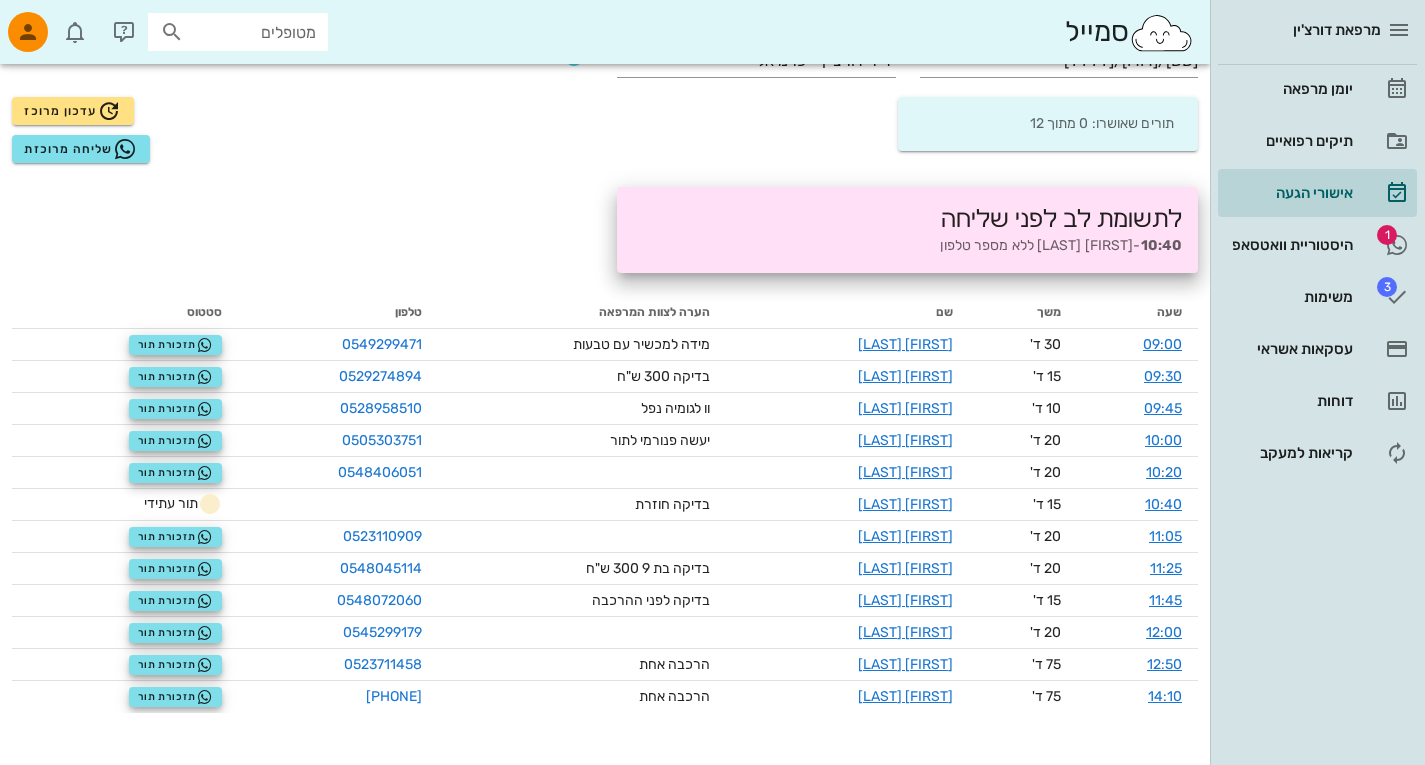 scroll, scrollTop: 0, scrollLeft: 0, axis: both 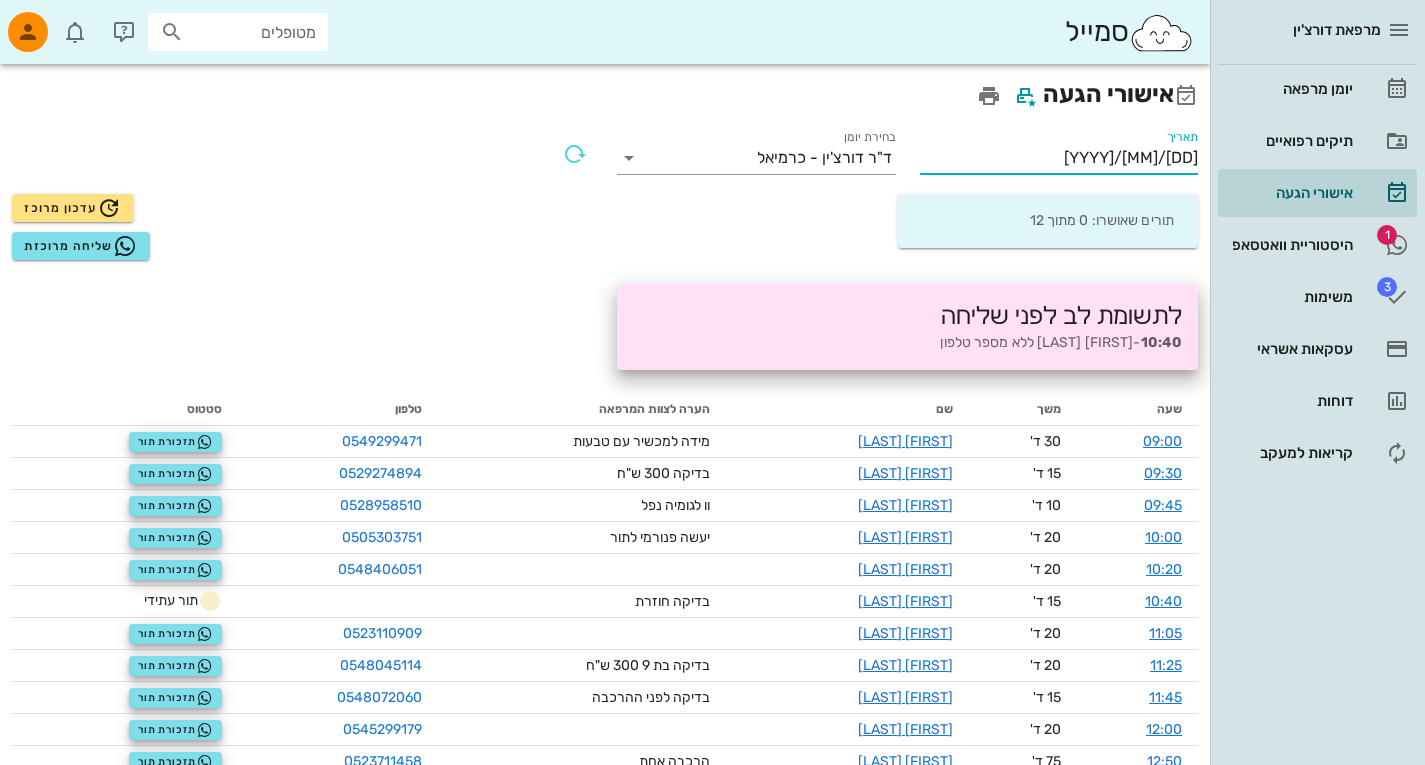 click on "[DD]/[MM]/[YYYY]" at bounding box center [1059, 158] 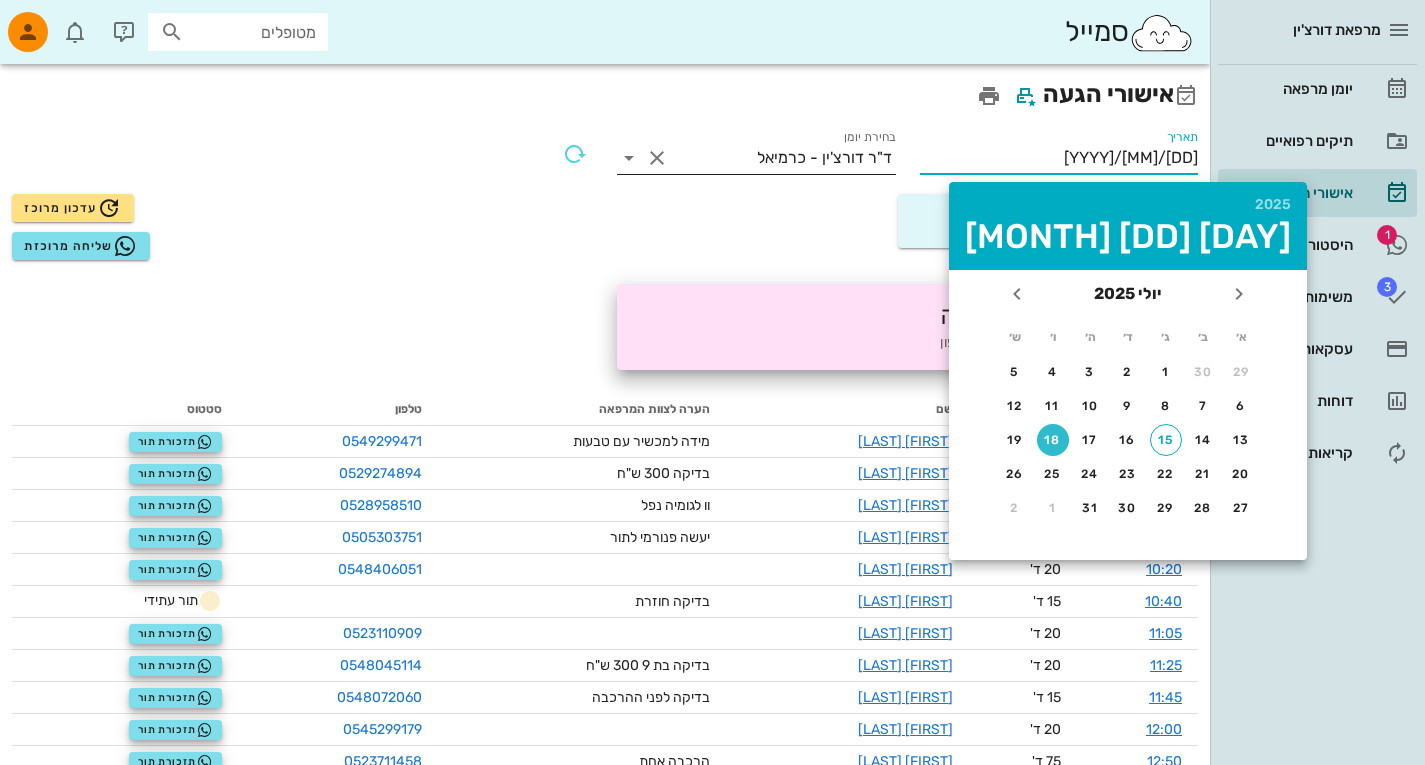 click on "ד"ר דורצ'ין - כרמיאל" at bounding box center [824, 158] 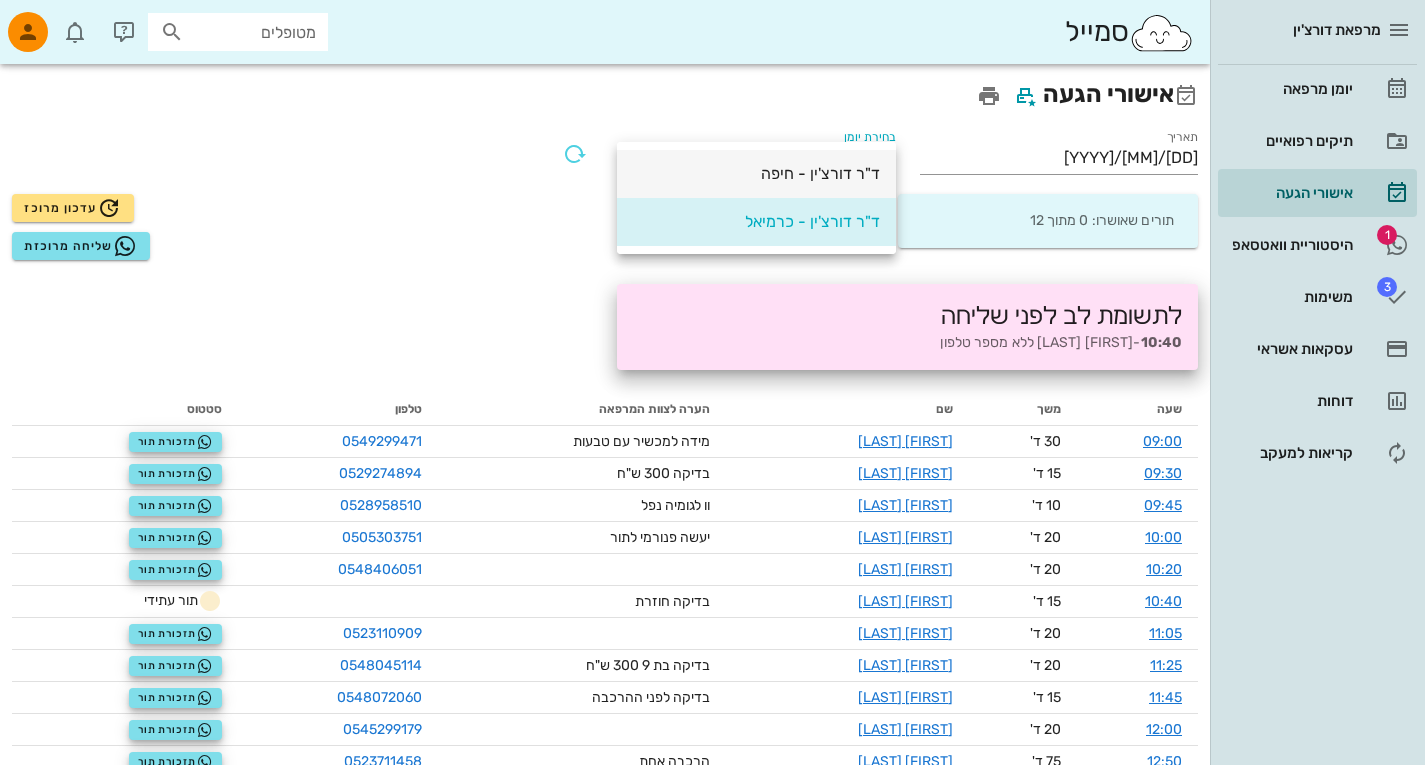 click on "ד"ר דורצ'ין - חיפה" at bounding box center (756, 173) 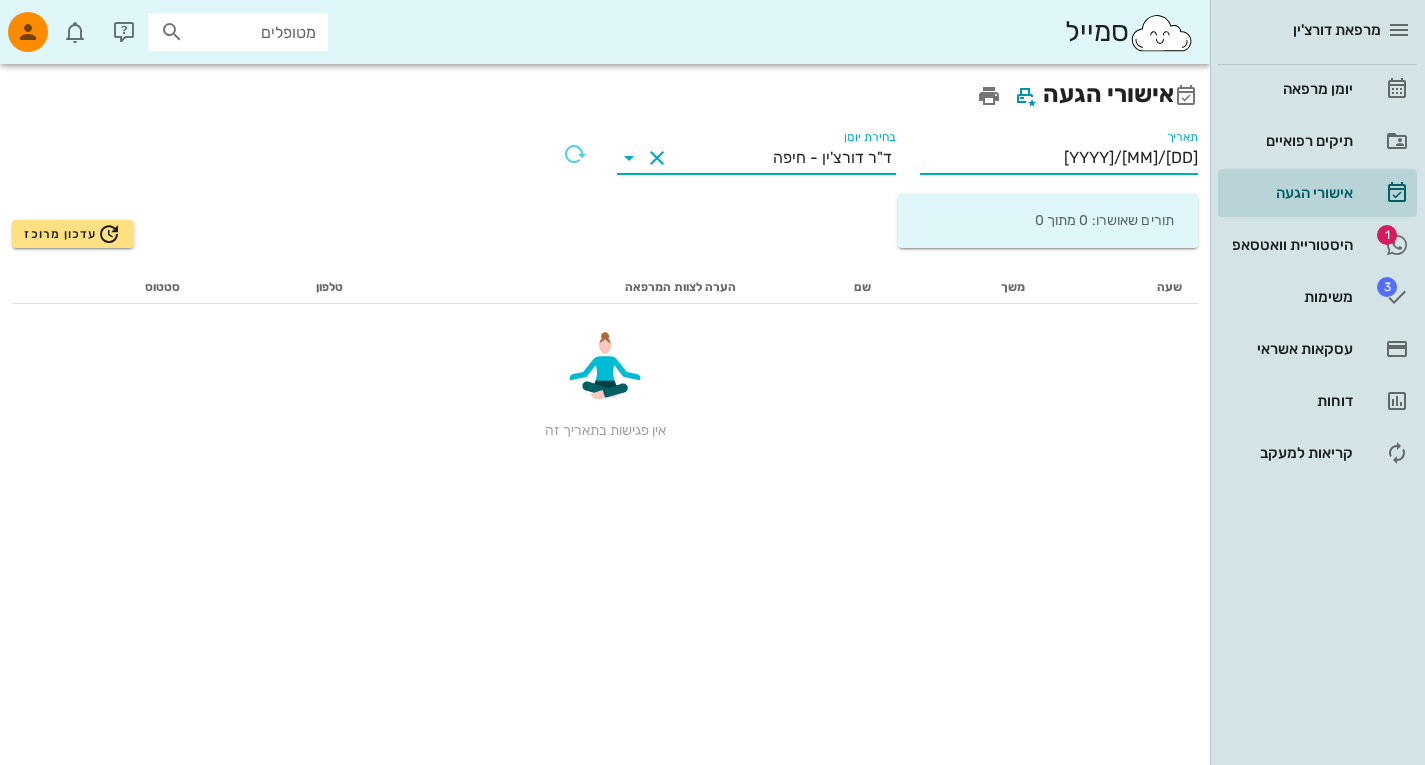 click on "[DD]/[MM]/[YYYY]" at bounding box center [1059, 158] 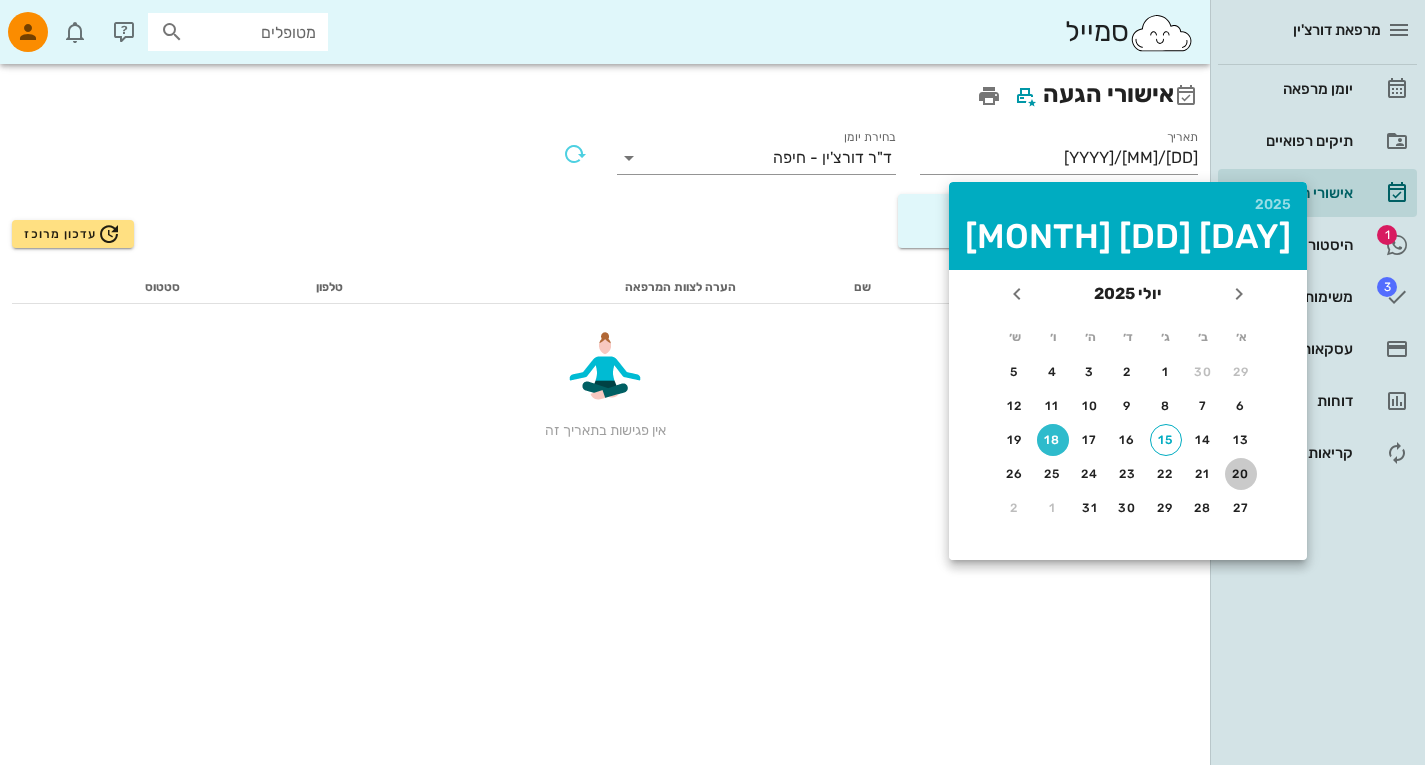 click on "20" at bounding box center (1241, 474) 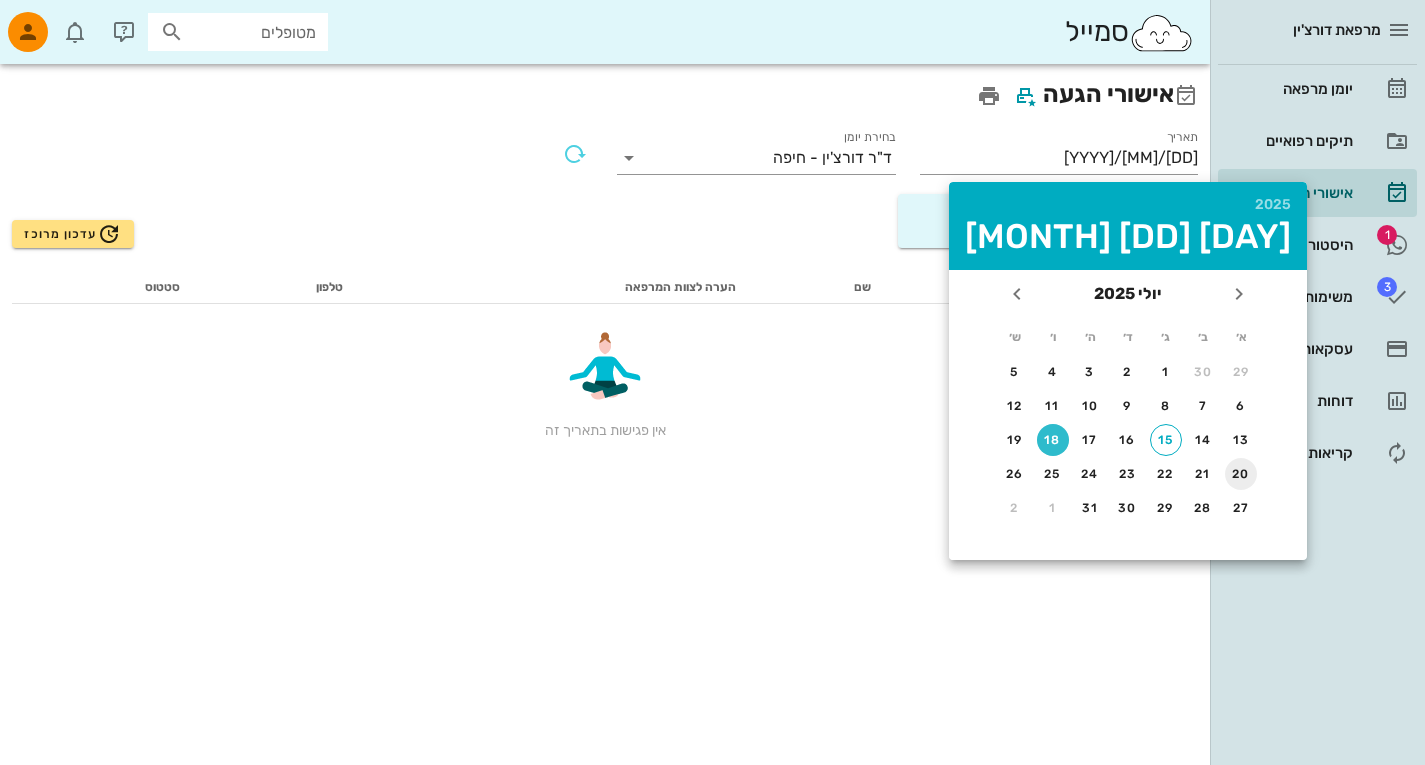 type on "[DD]/[MM]/[YYYY]" 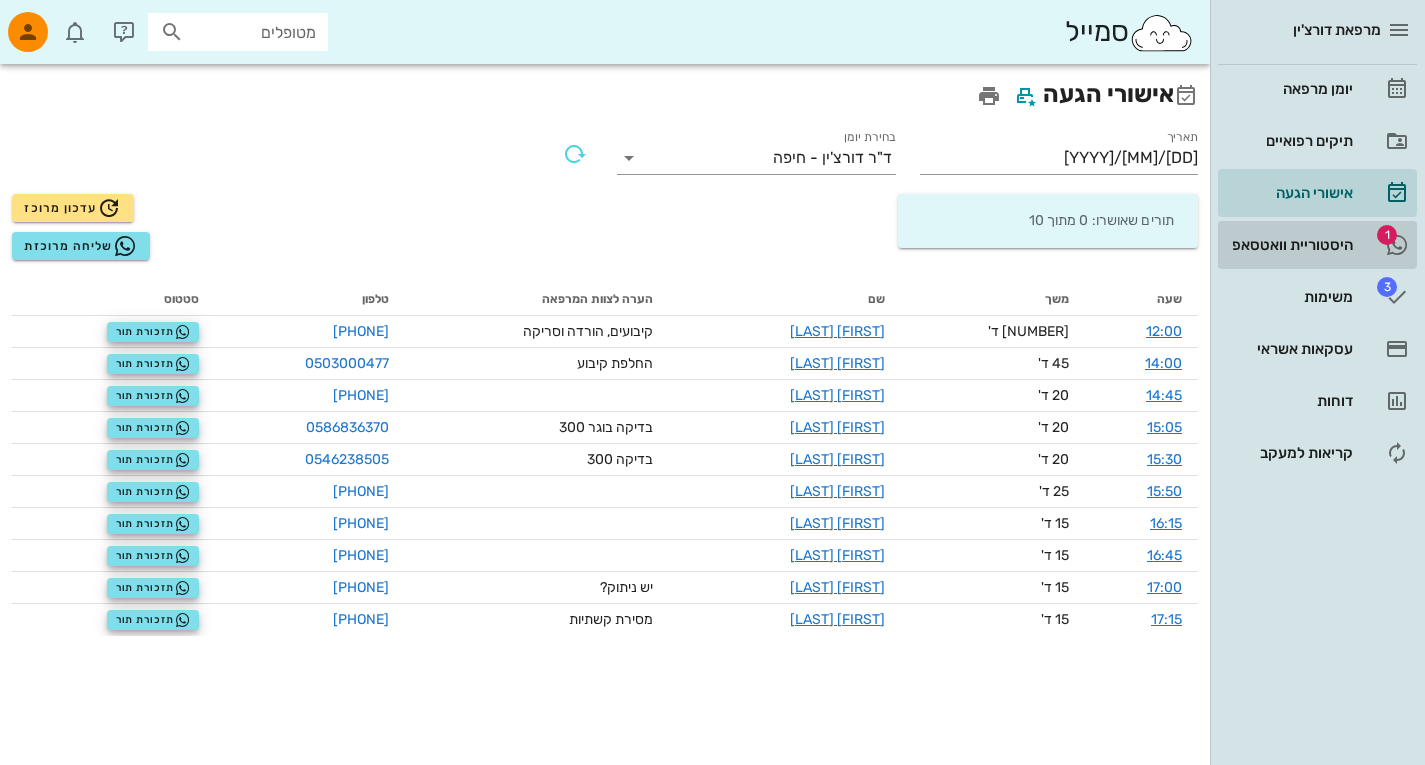 click on "היסטוריית וואטסאפ" at bounding box center [1289, 245] 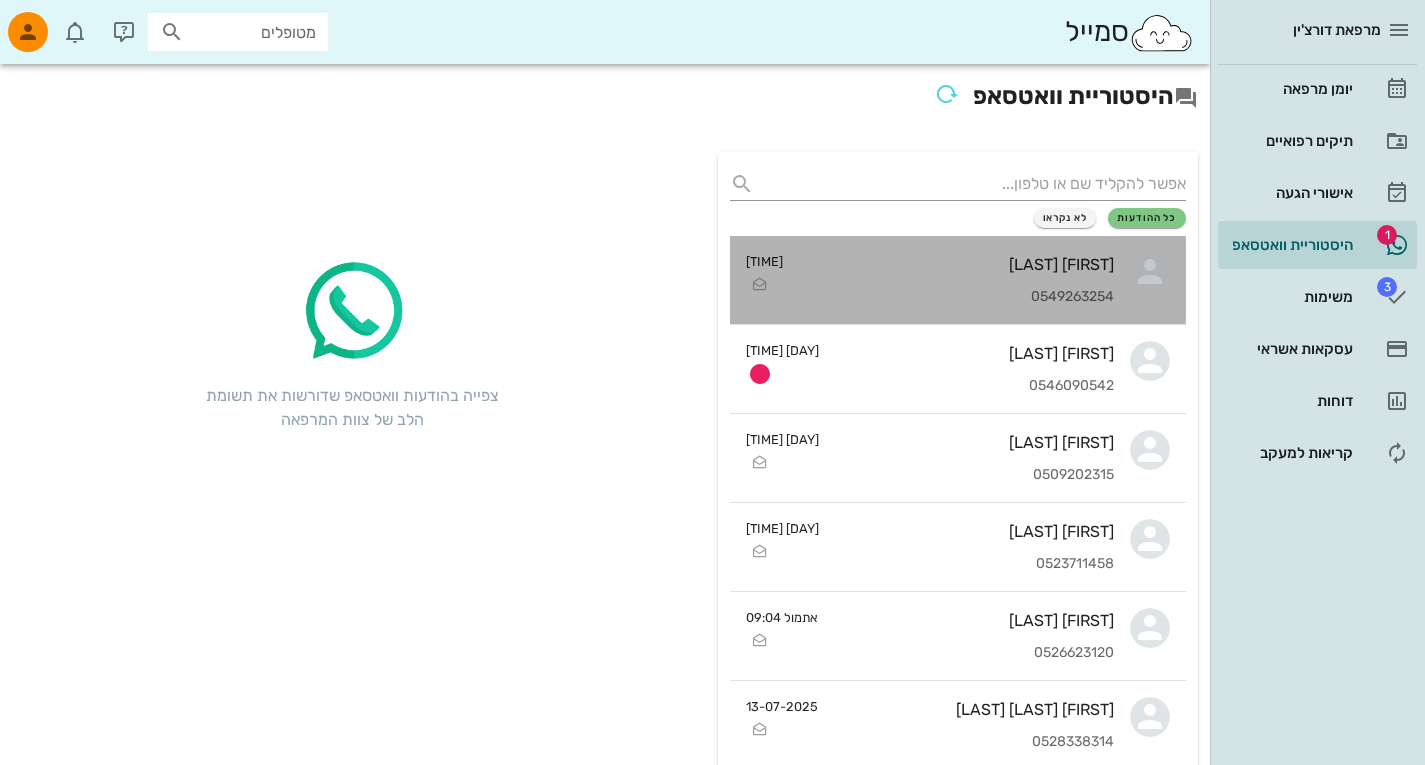 click on "[FIRST] [LAST]" at bounding box center (956, 264) 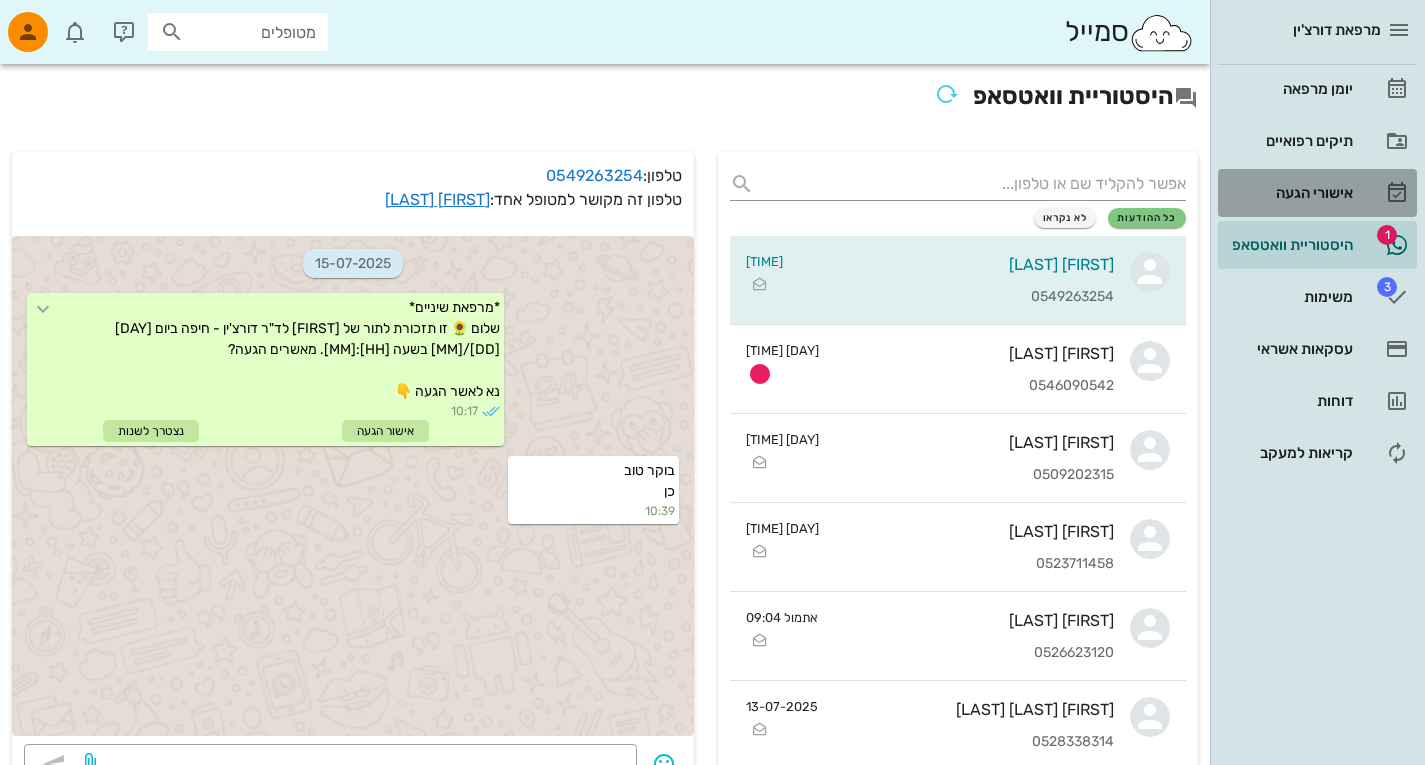 click on "אישורי הגעה" at bounding box center [1289, 193] 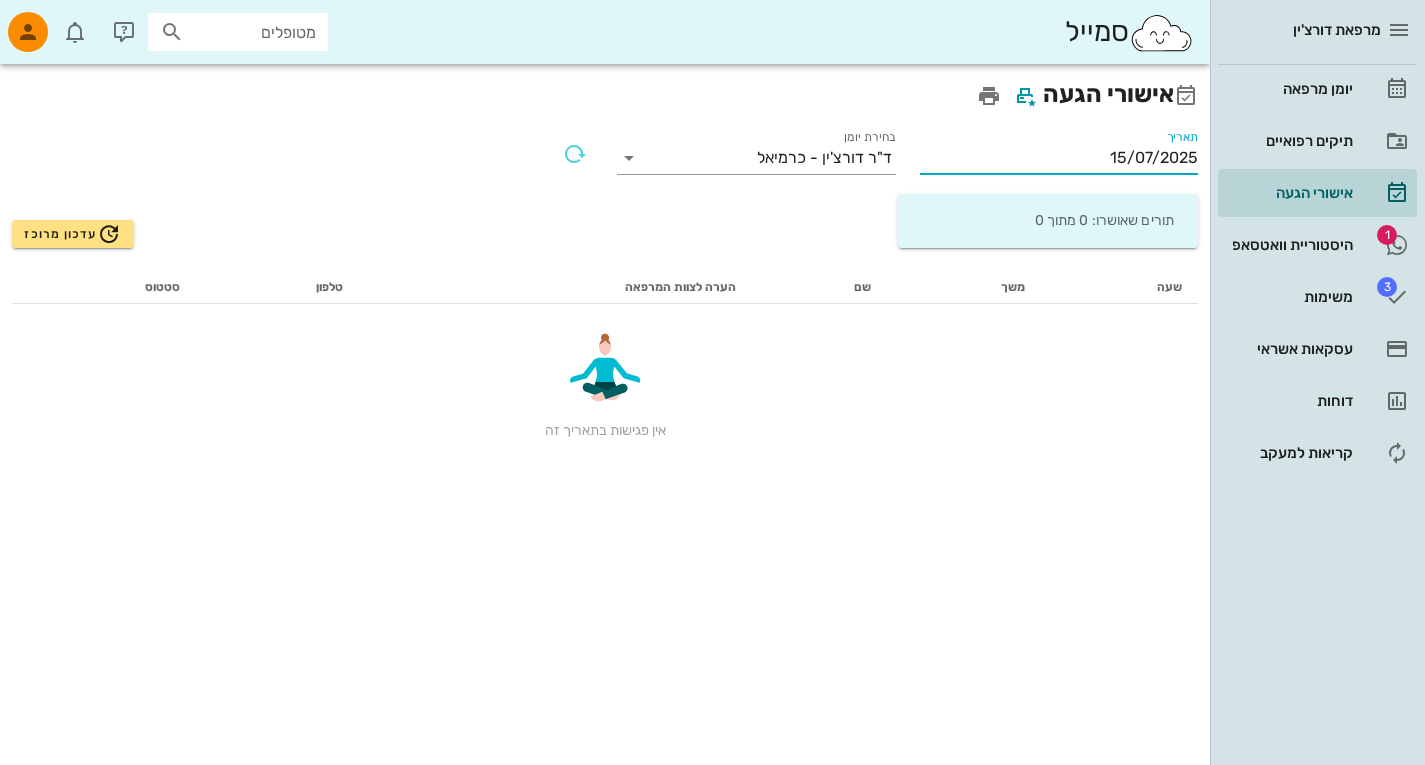 click on "15/07/2025" at bounding box center (1059, 158) 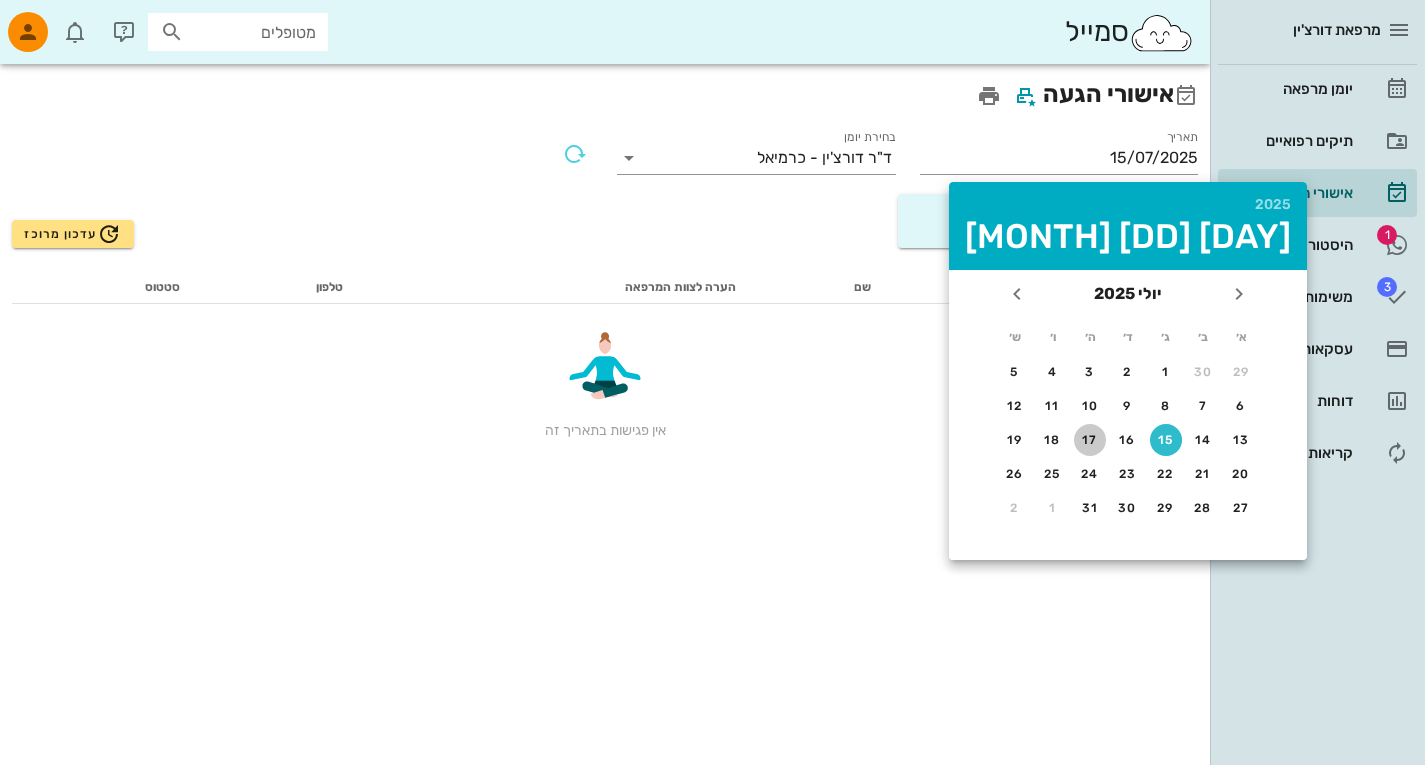 click on "17" at bounding box center (1090, 440) 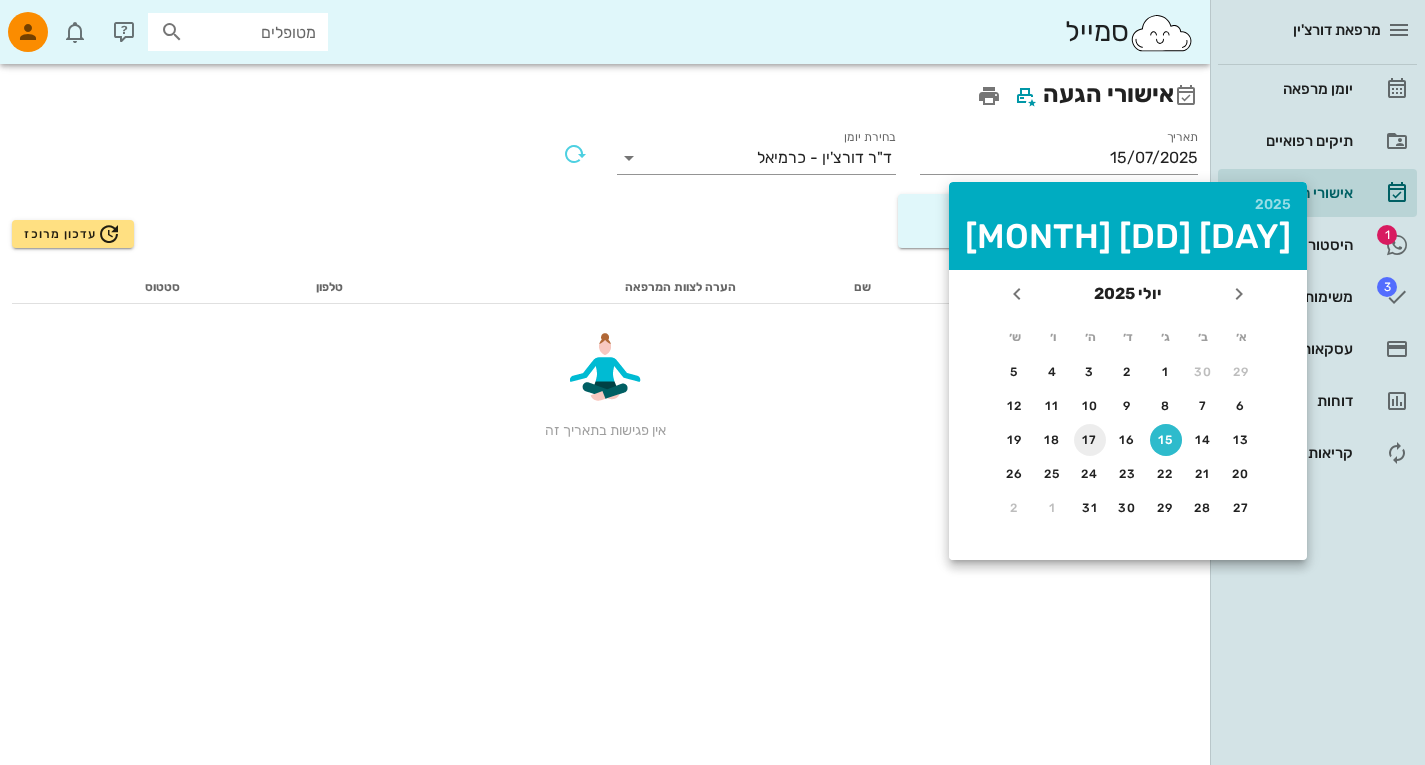 type on "[DATE]" 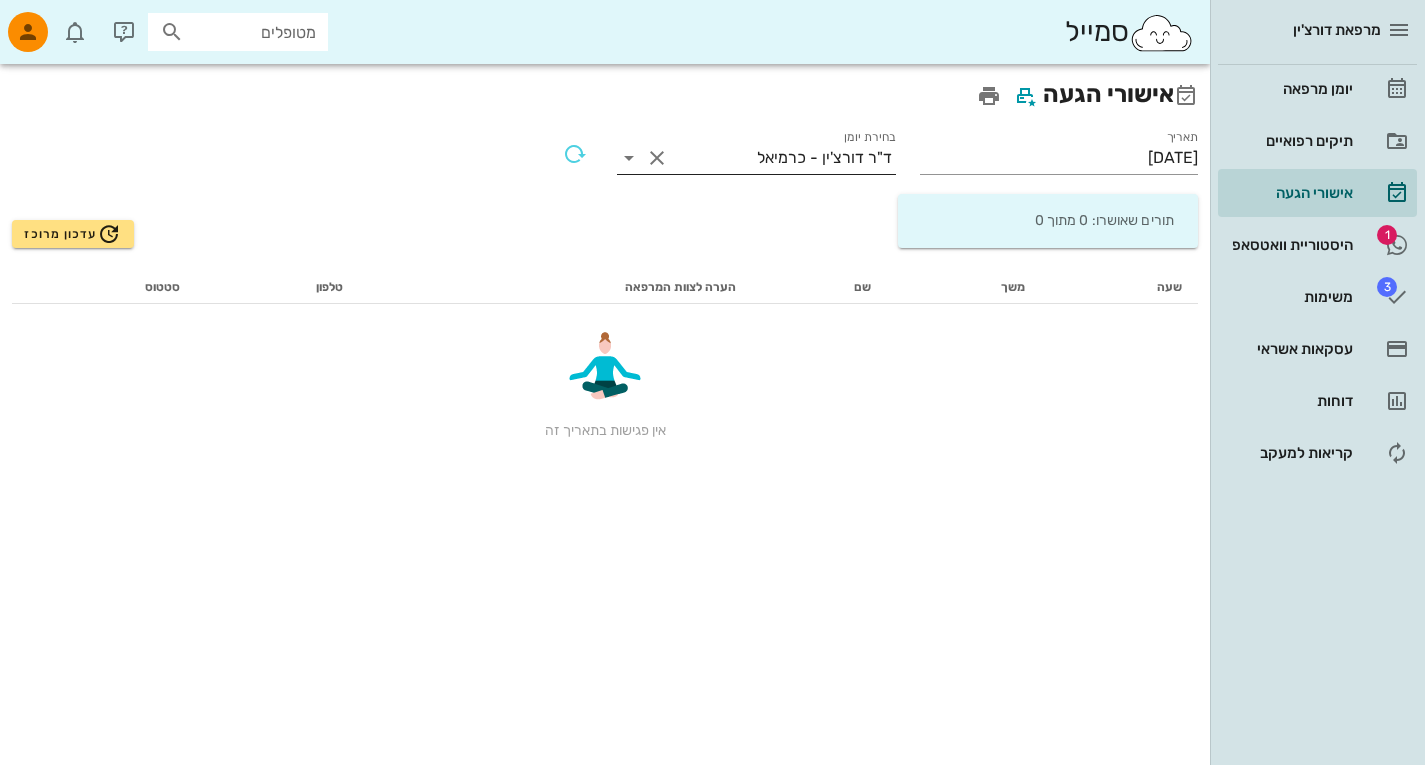 click on "ד"ר דורצ'ין - כרמיאל" at bounding box center [824, 158] 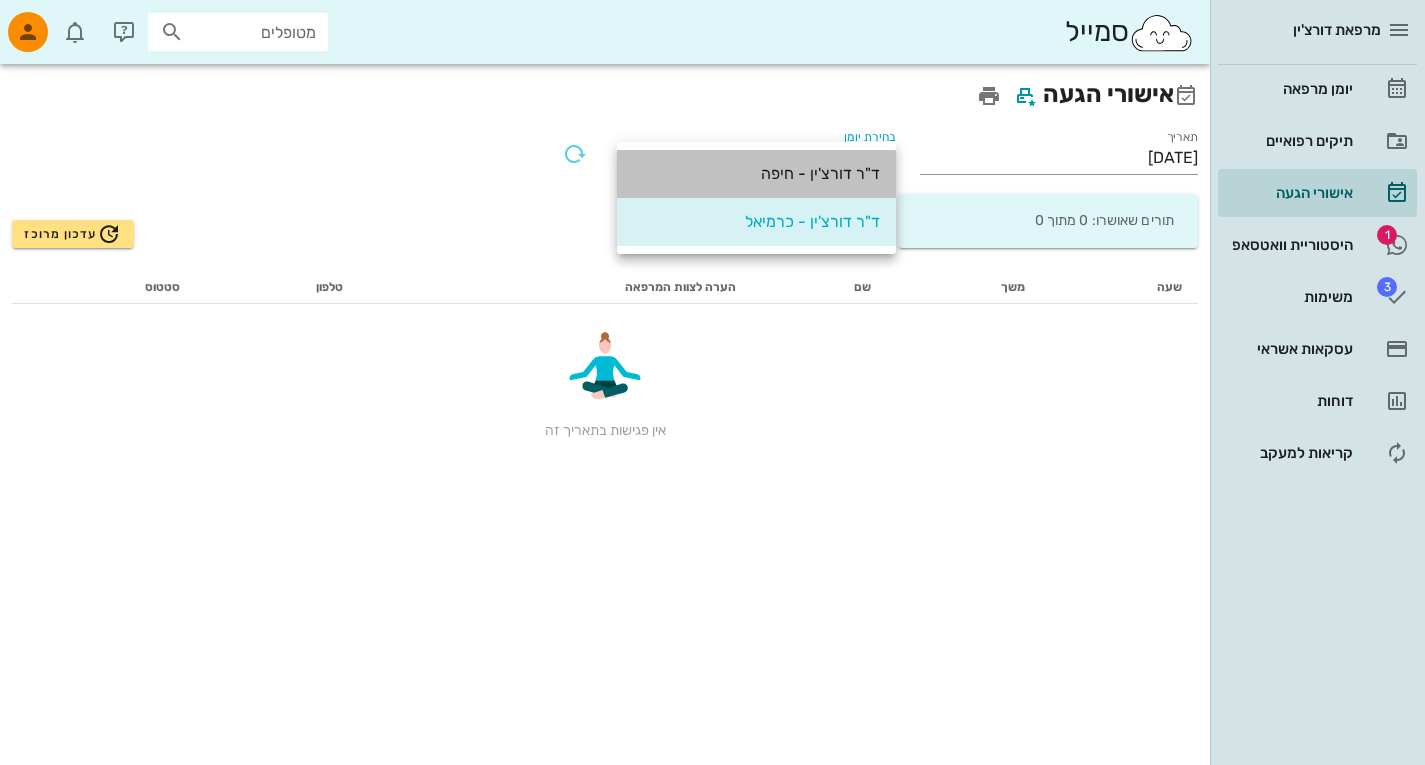 click on "ד"ר דורצ'ין - חיפה" at bounding box center [756, 173] 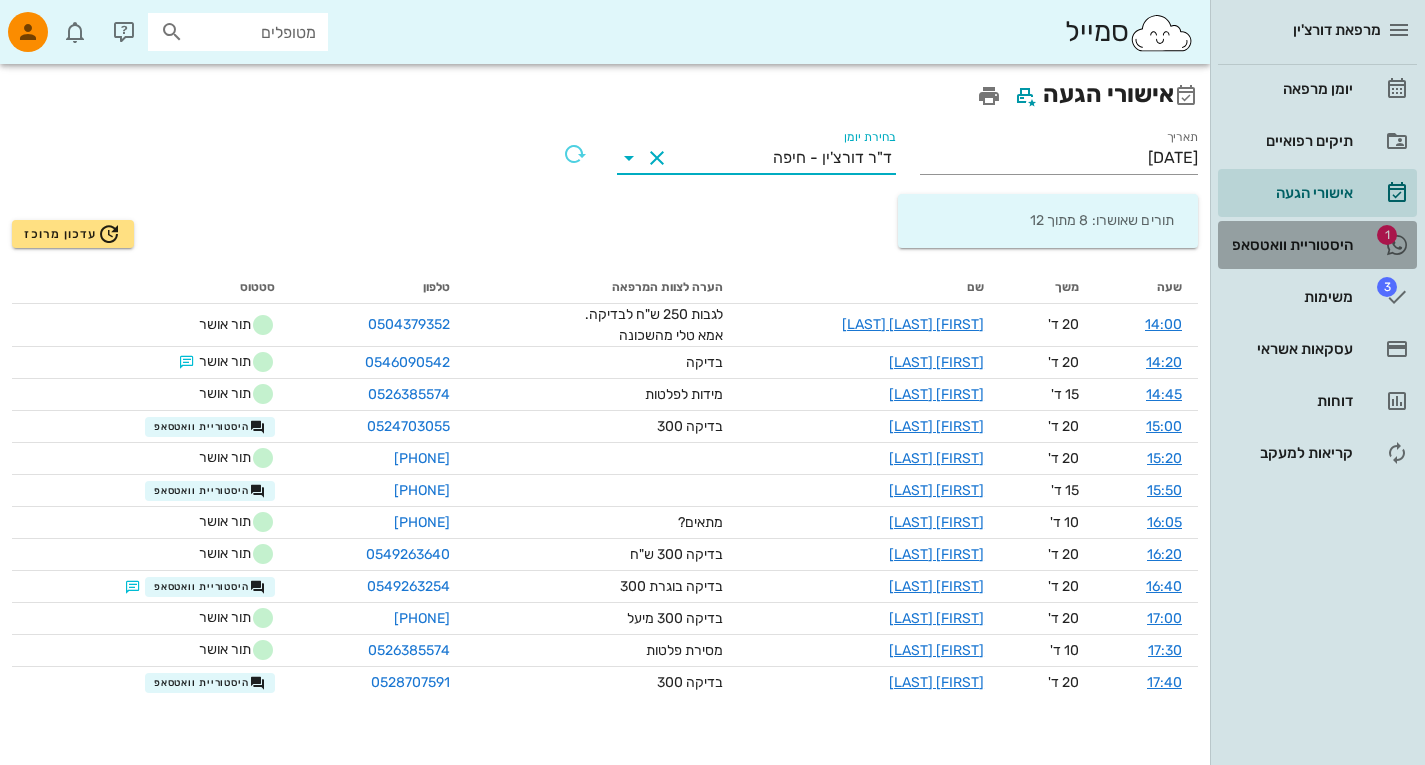 click on "היסטוריית וואטסאפ" at bounding box center [1289, 245] 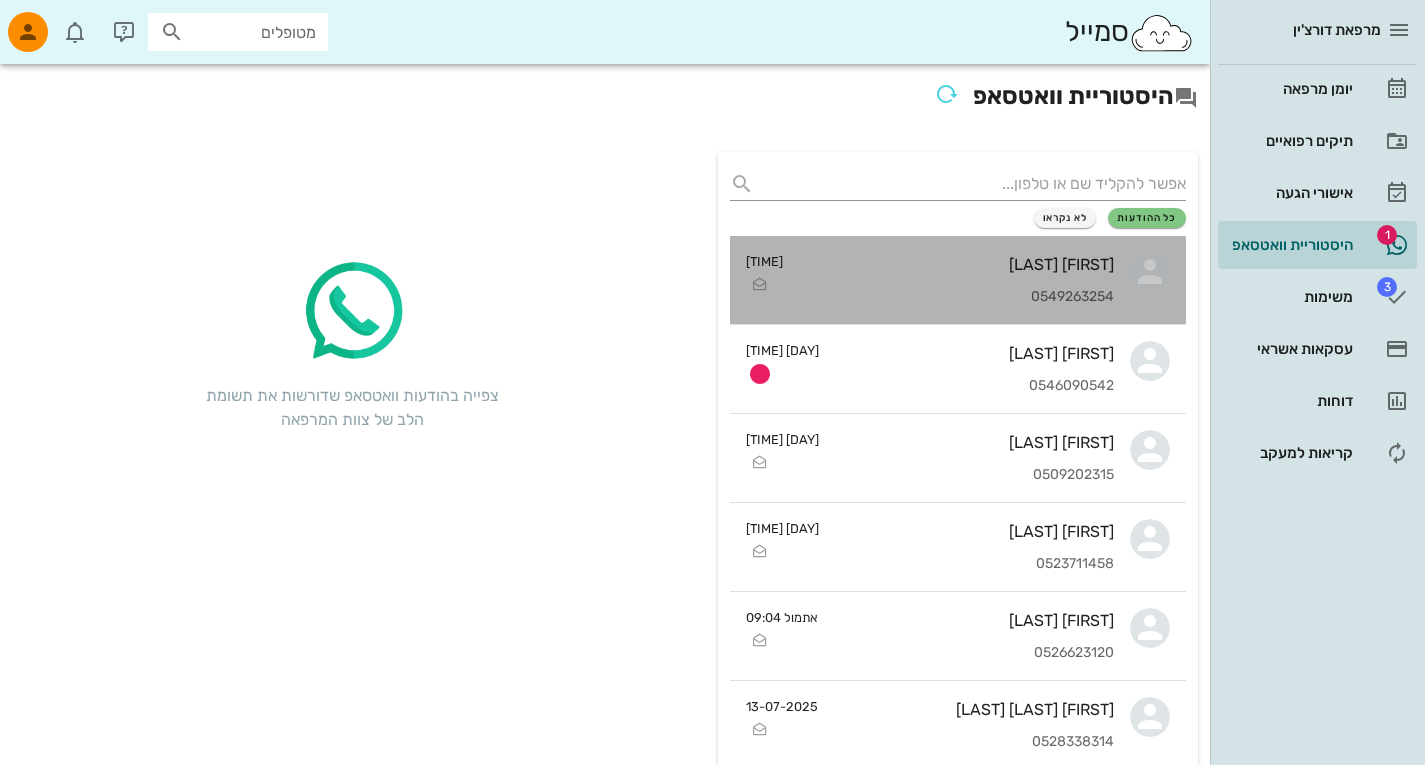 click on "0549263254" at bounding box center [956, 297] 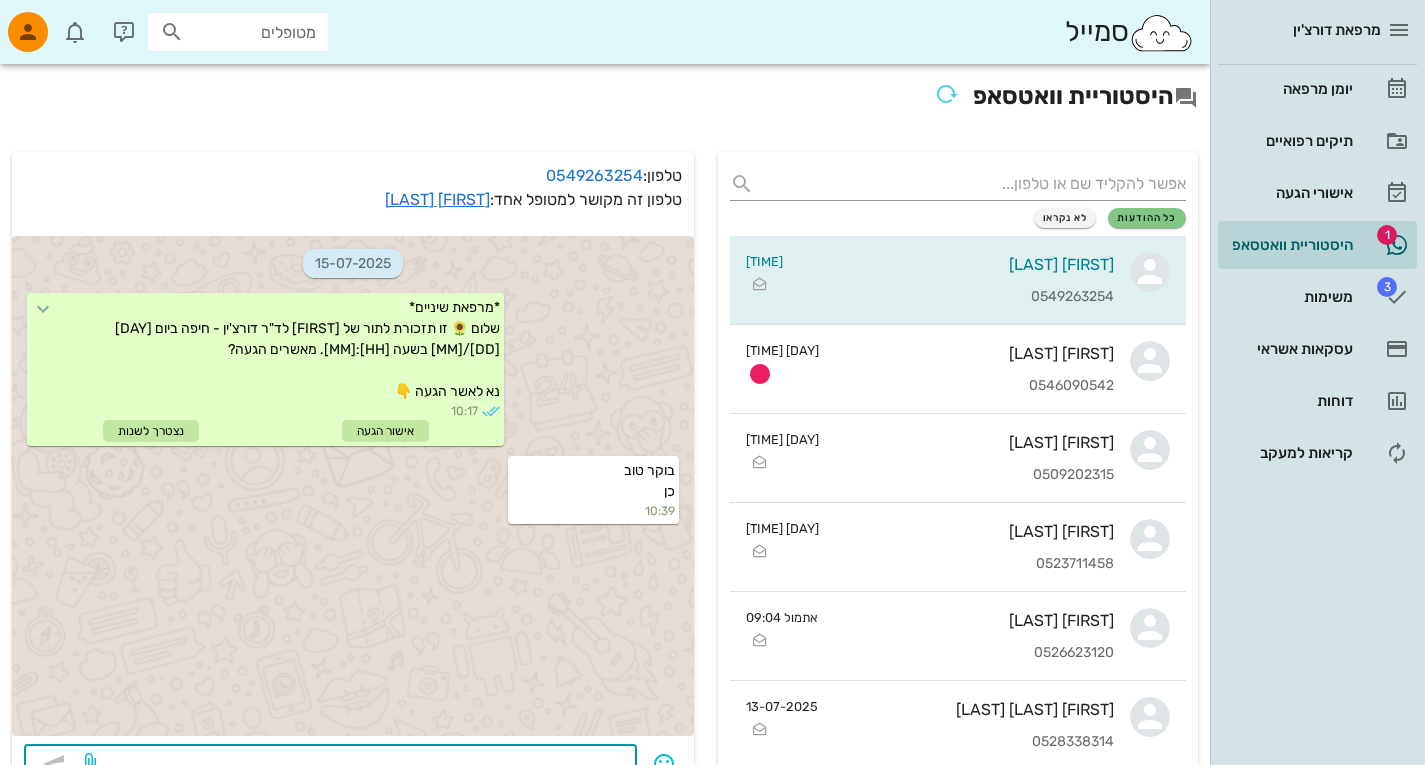 click at bounding box center (362, 766) 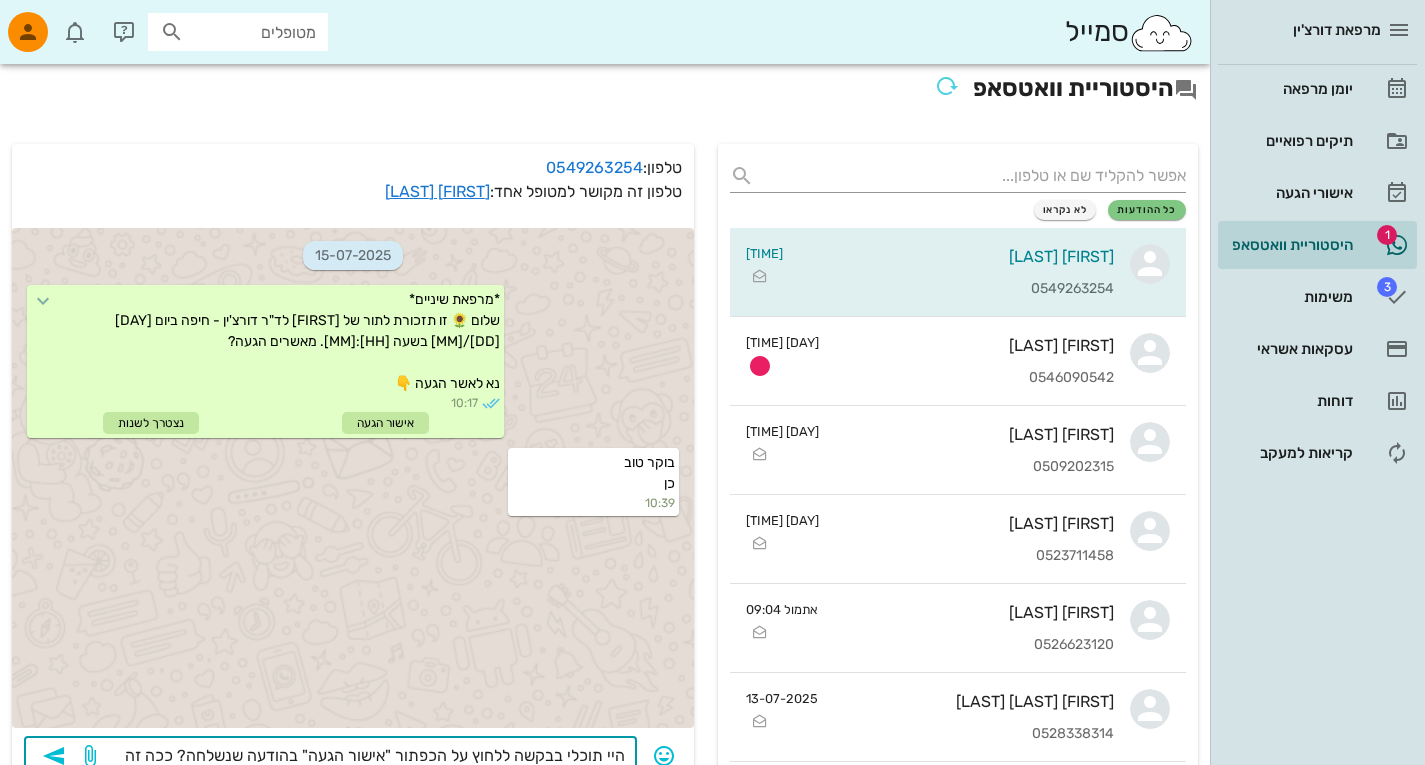 scroll, scrollTop: 36, scrollLeft: 0, axis: vertical 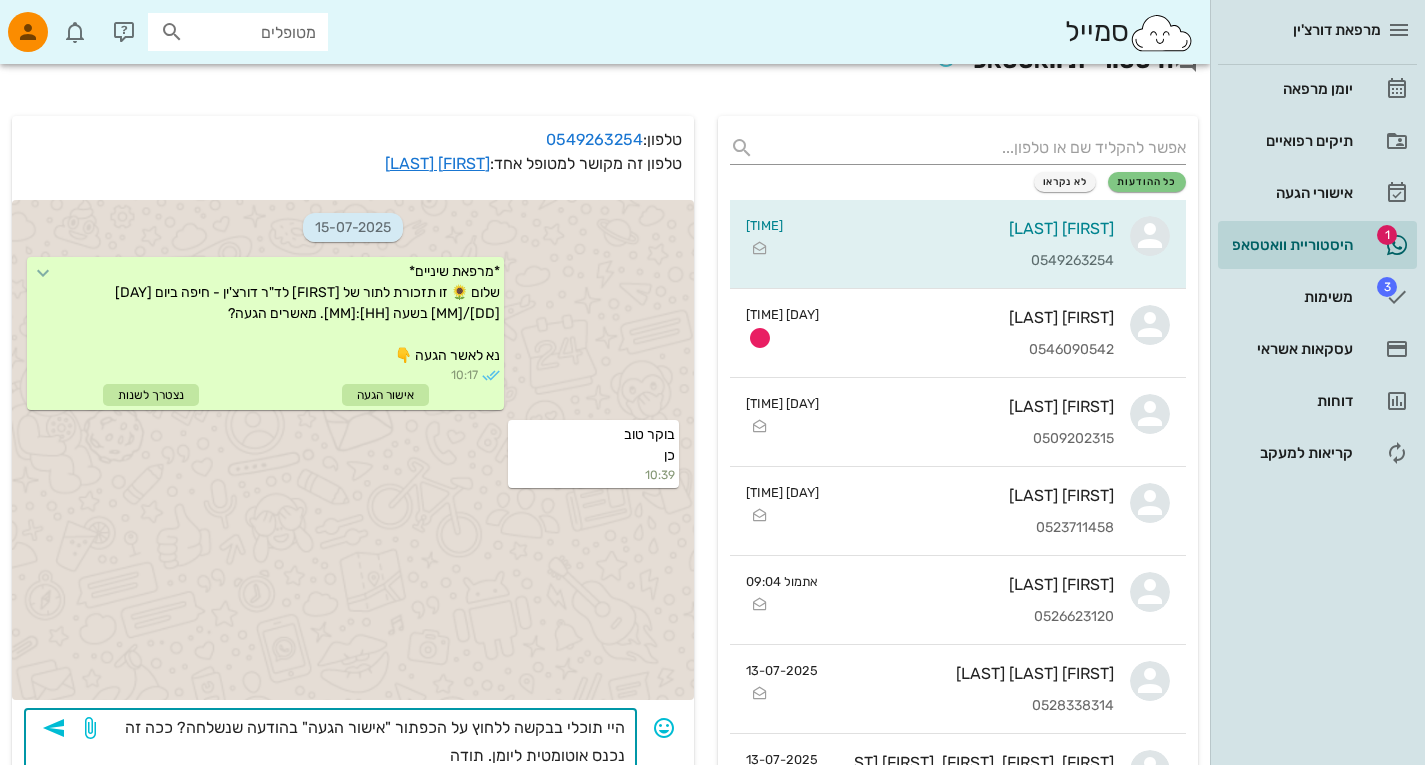 type on "היי תוכלי בבקשה ללחוץ על הכפתור "אישור הגעה" בהודעה שנשלחה? ככה זה נכנס אוטומטית ליומן. תודה!" 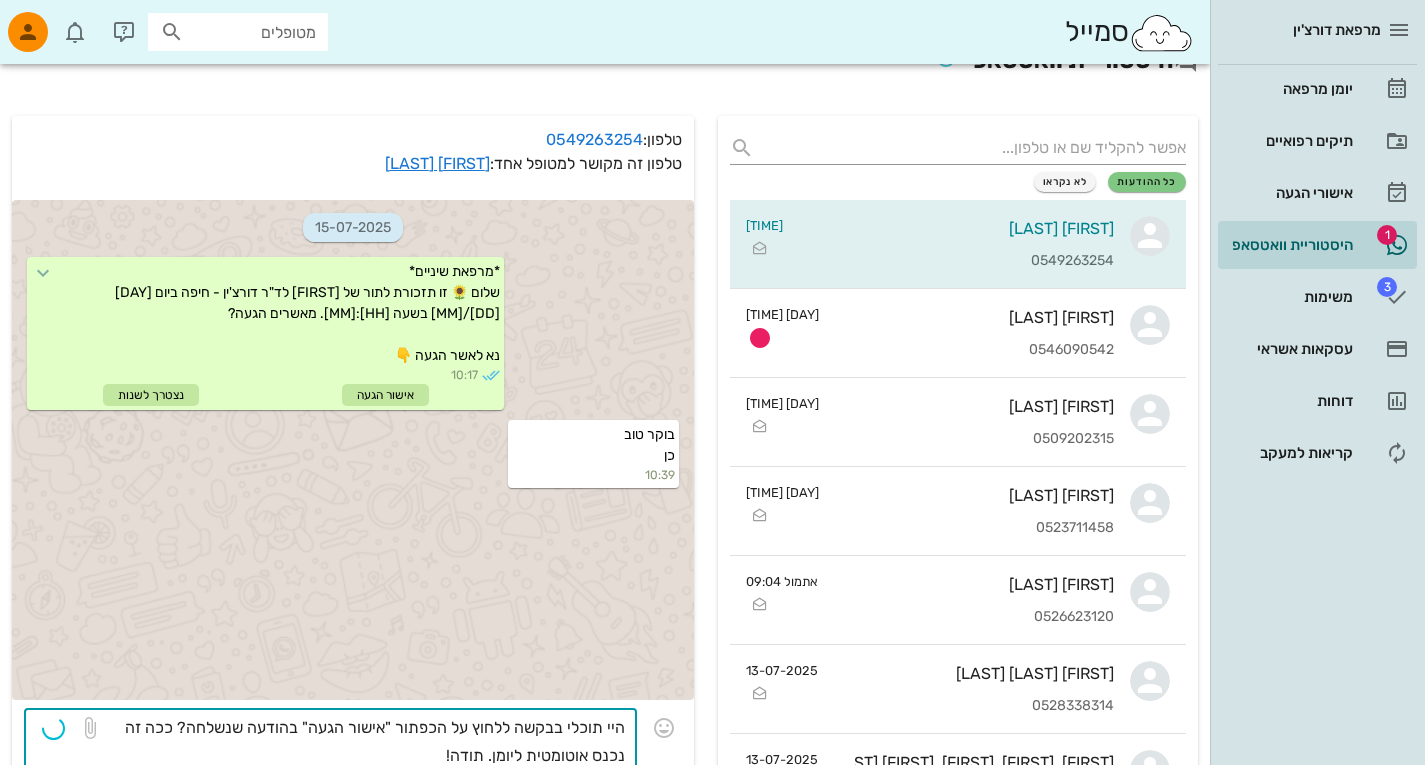 type 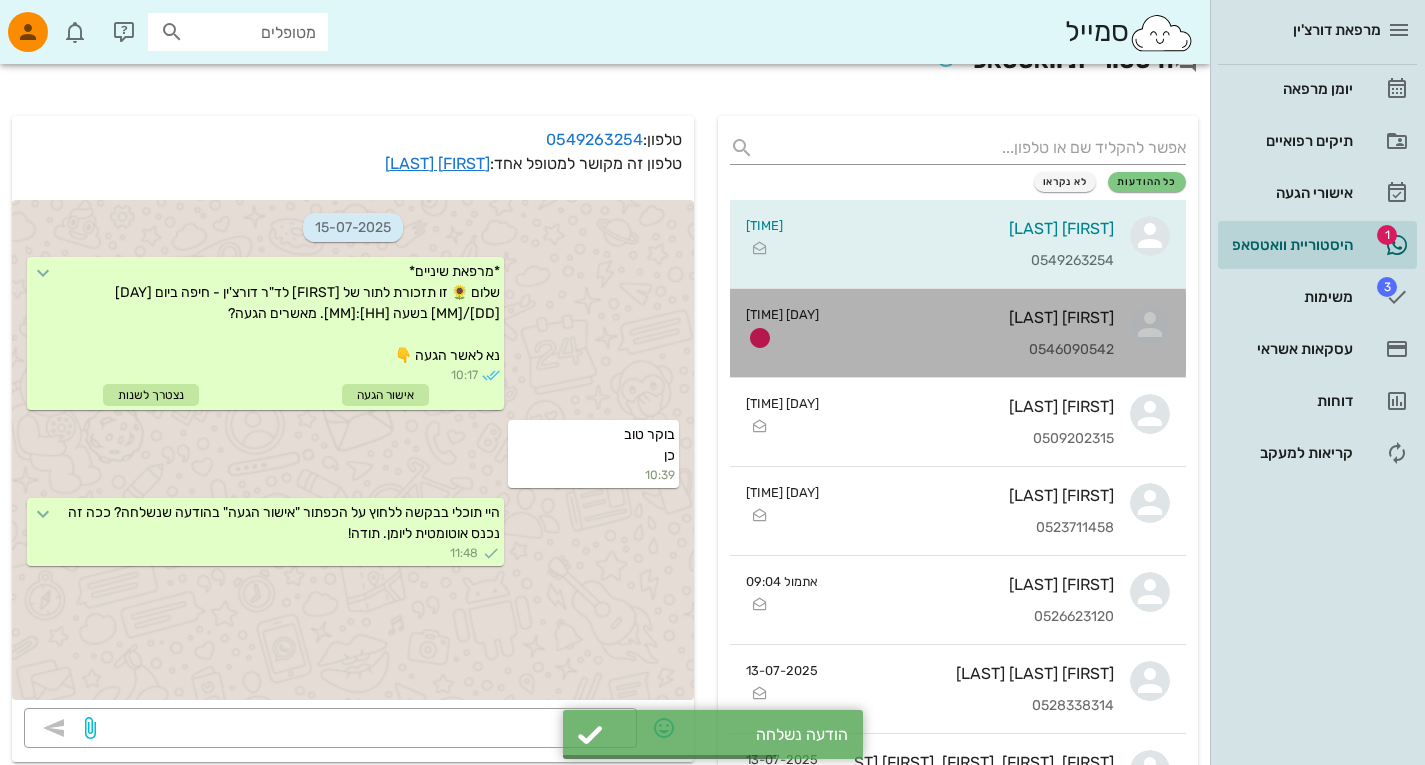 click on "[FIRST] [LAST]" at bounding box center [974, 317] 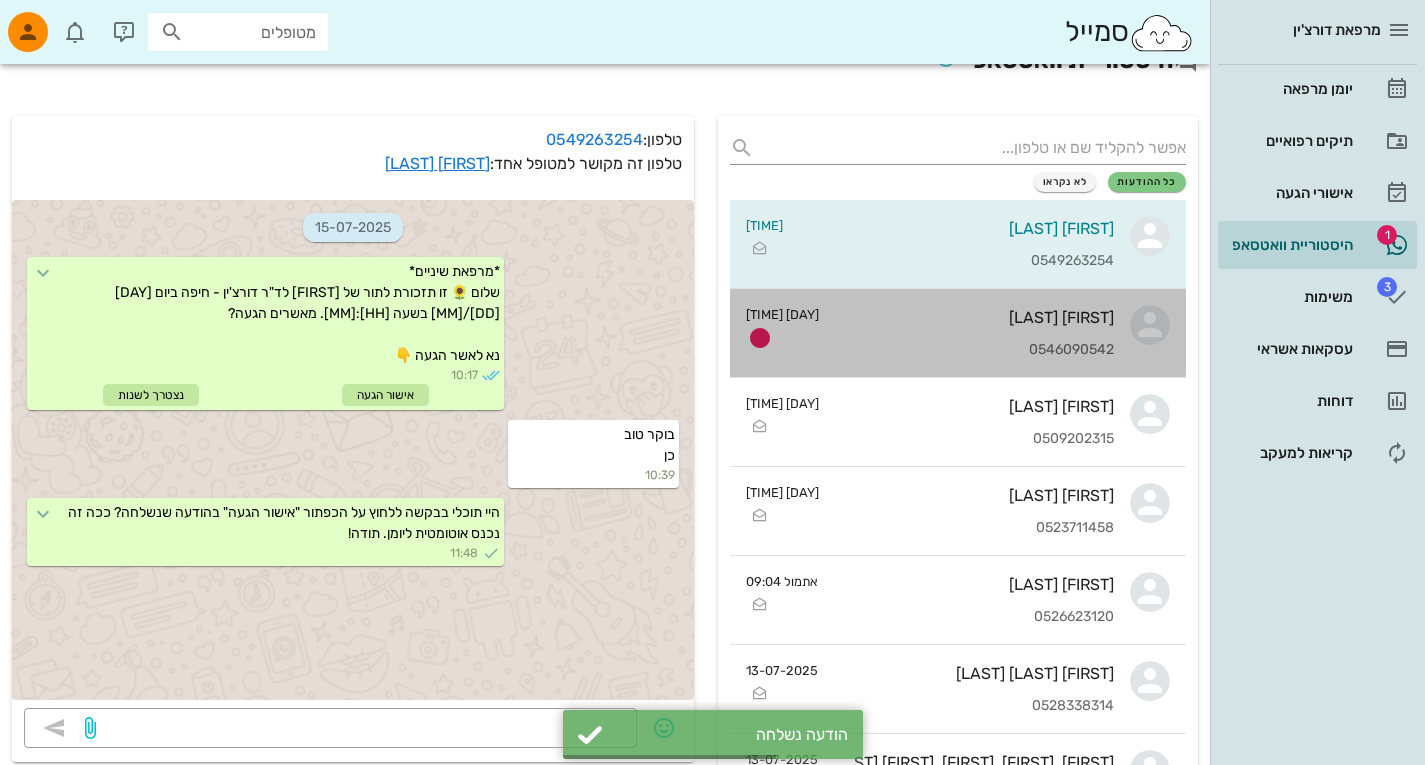 scroll, scrollTop: 0, scrollLeft: 0, axis: both 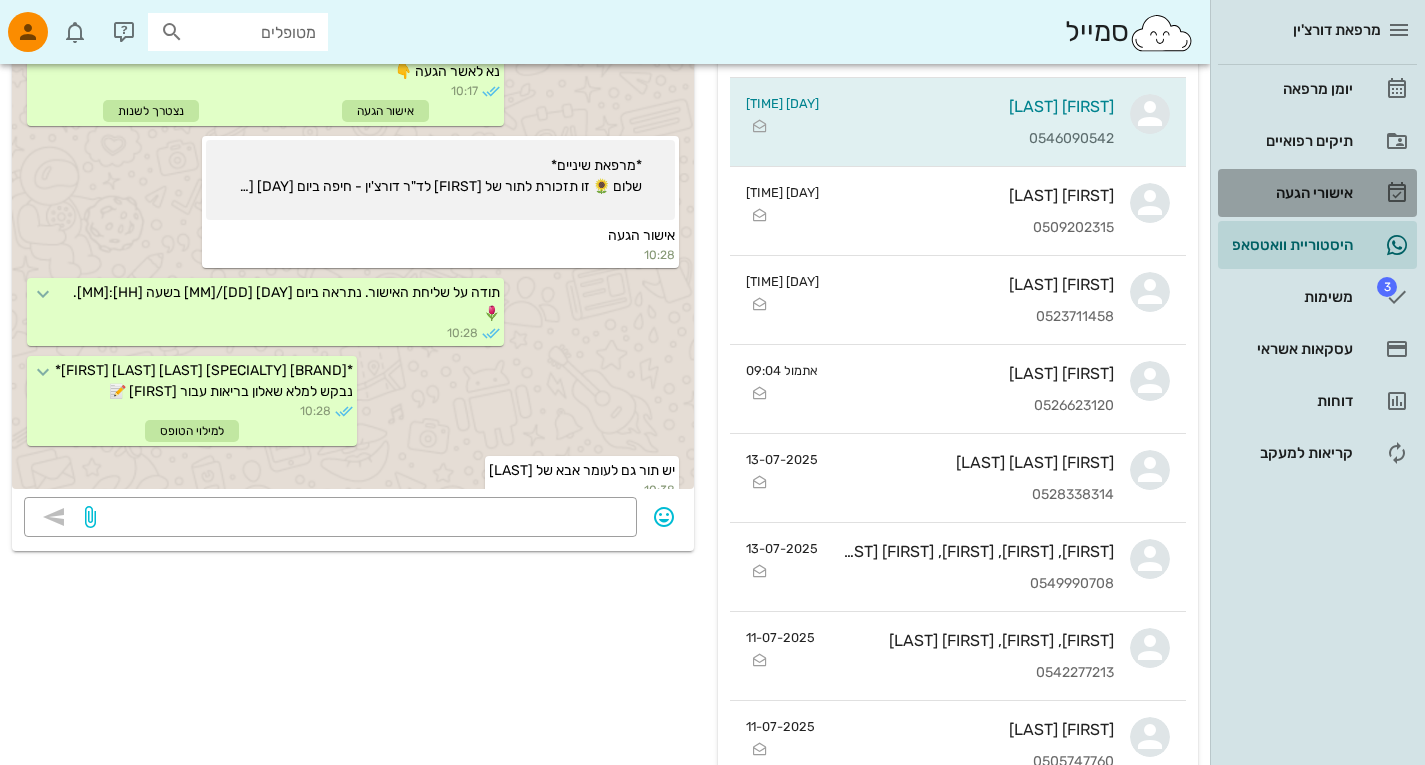 click on "אישורי הגעה" at bounding box center (1289, 193) 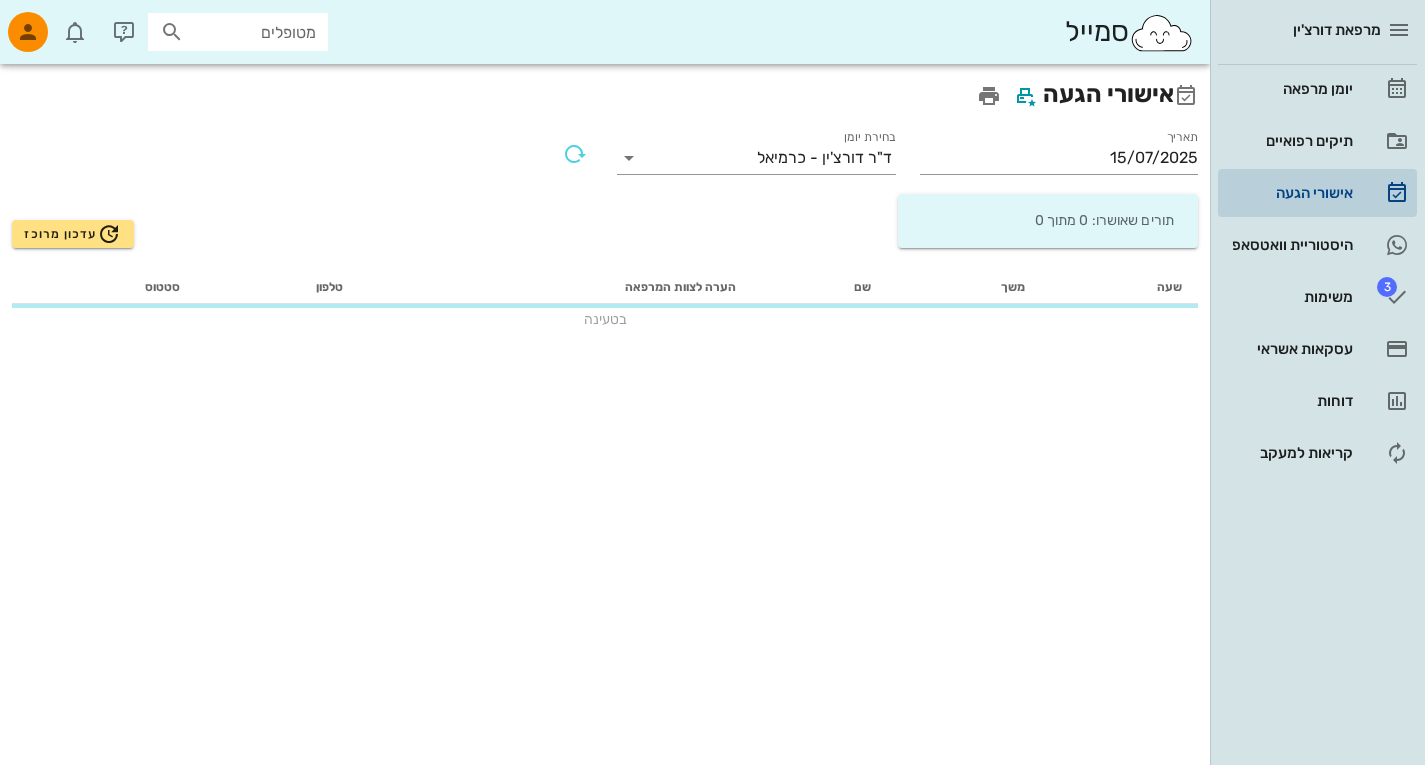 scroll, scrollTop: 0, scrollLeft: 0, axis: both 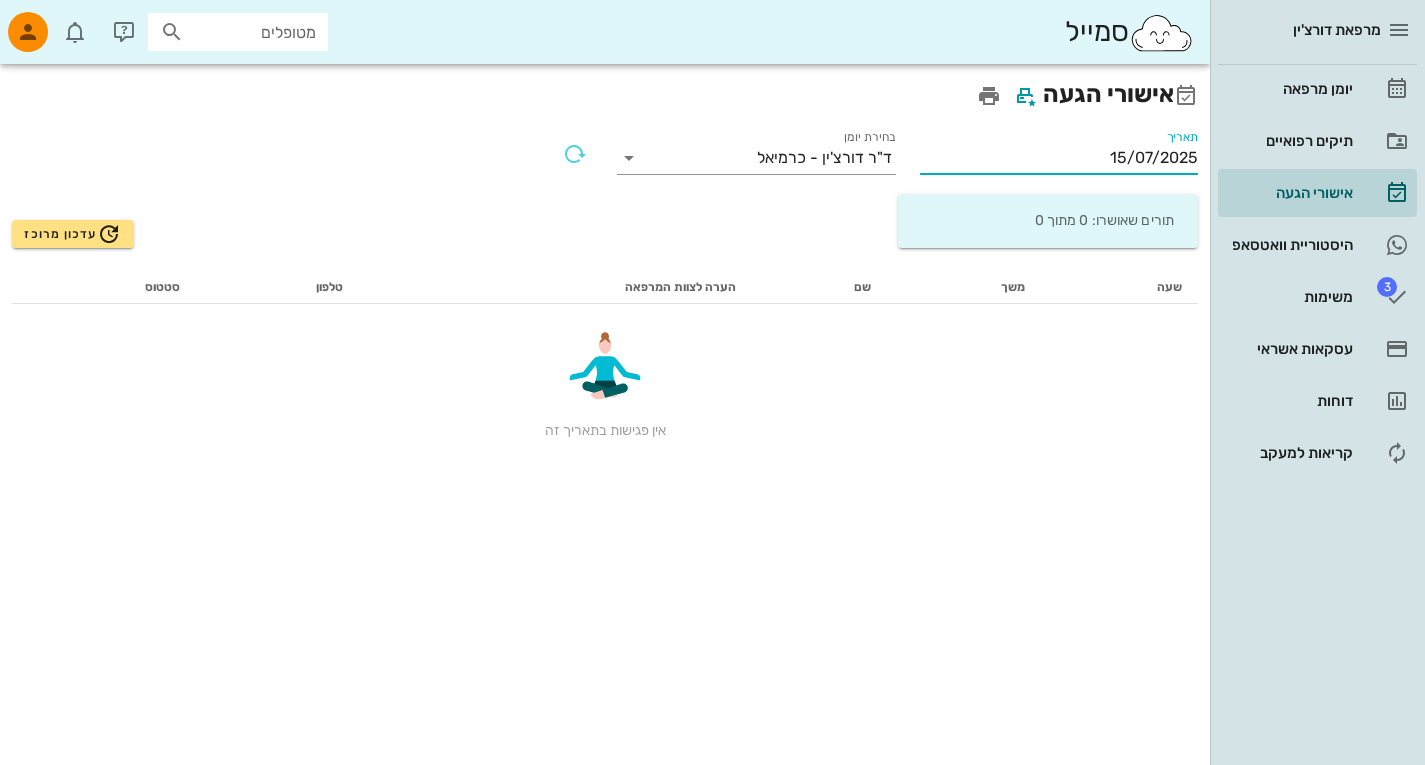 click on "15/07/2025" at bounding box center (1059, 158) 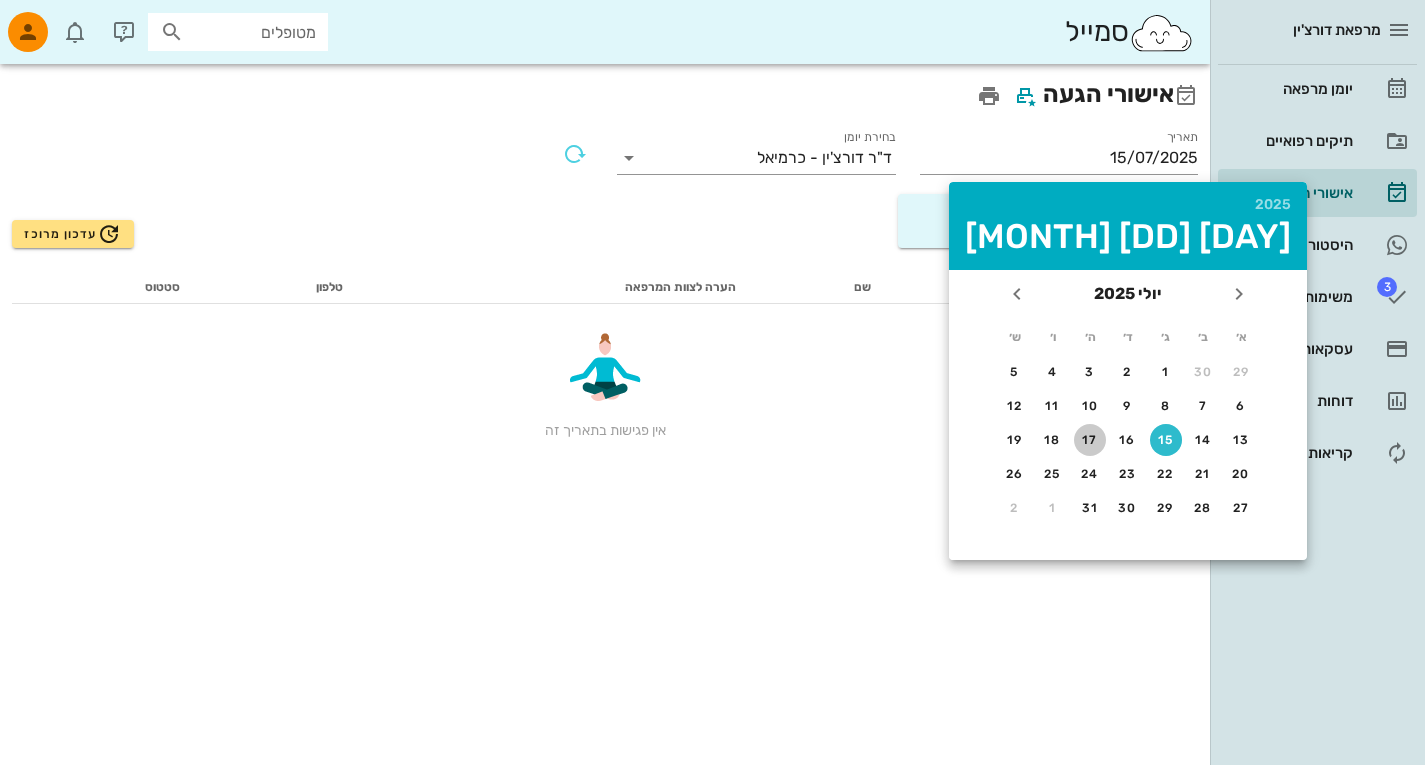 click on "17" at bounding box center (1090, 440) 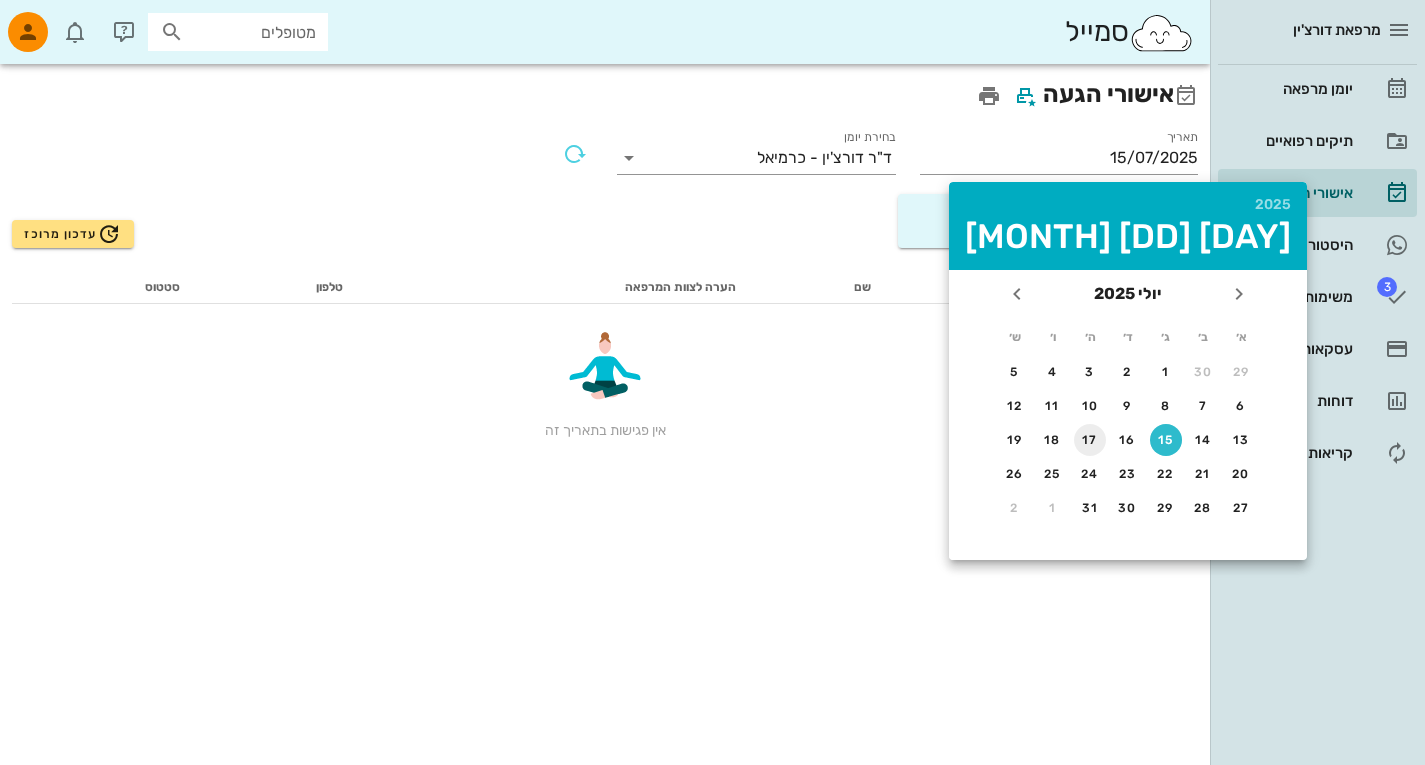 type on "[DATE]" 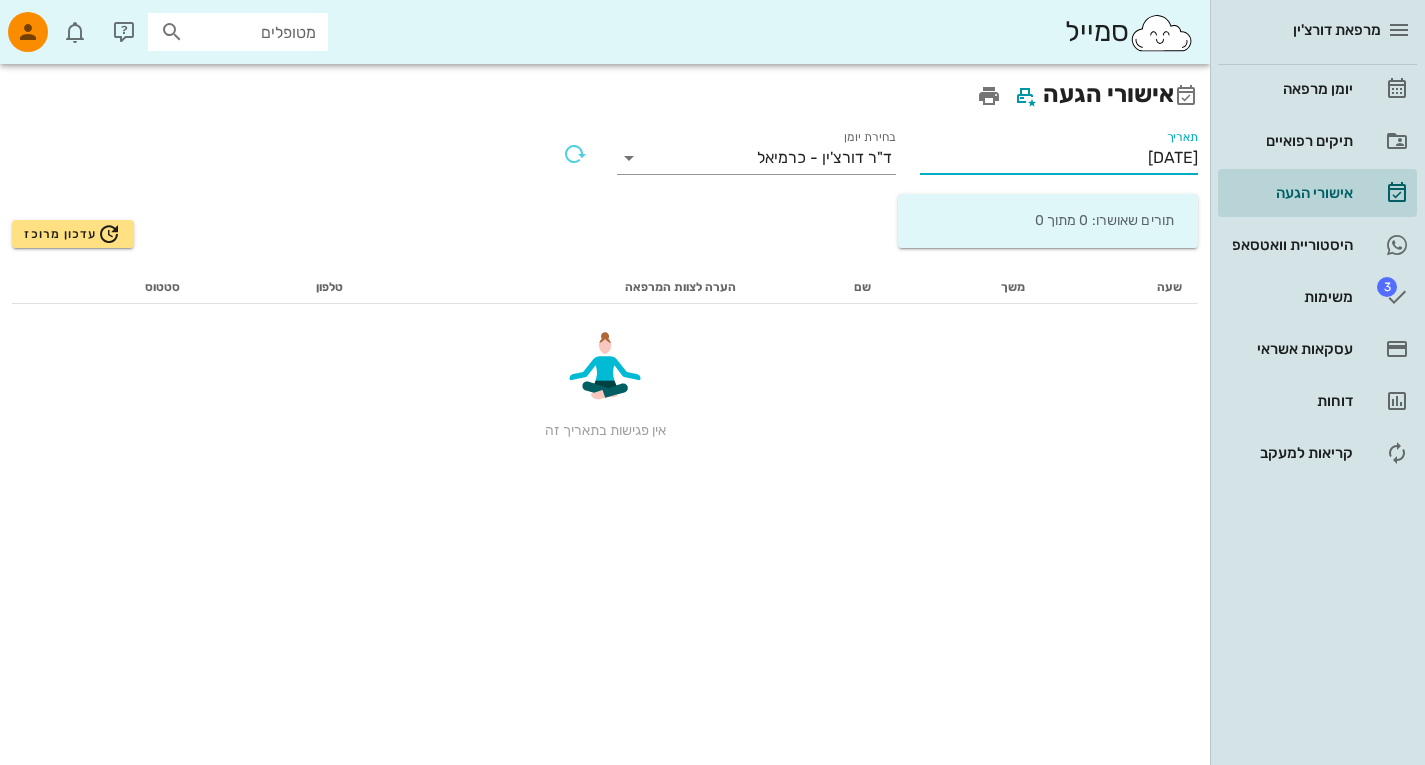 click on "[DATE]" at bounding box center (1059, 158) 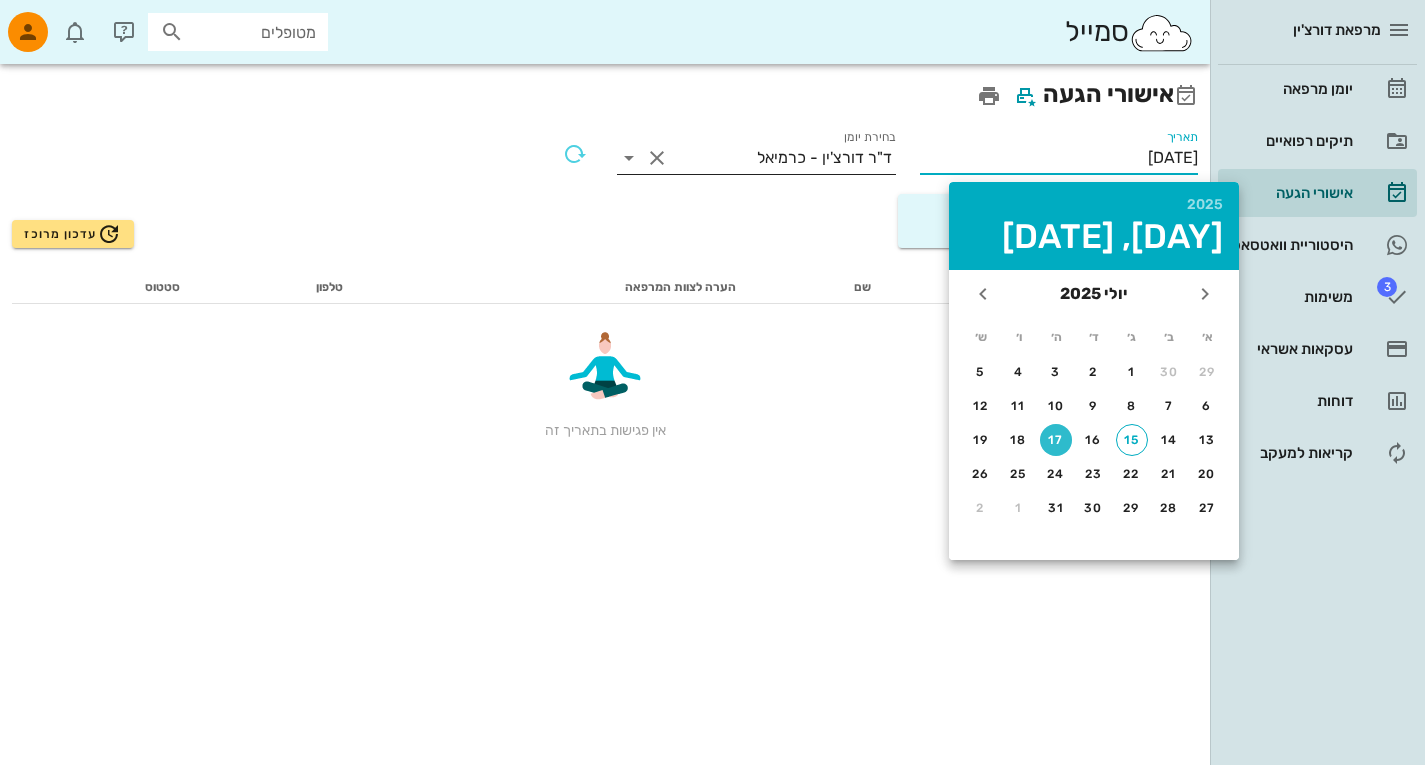 click on "ד"ר דורצ'ין - כרמיאל" at bounding box center [824, 158] 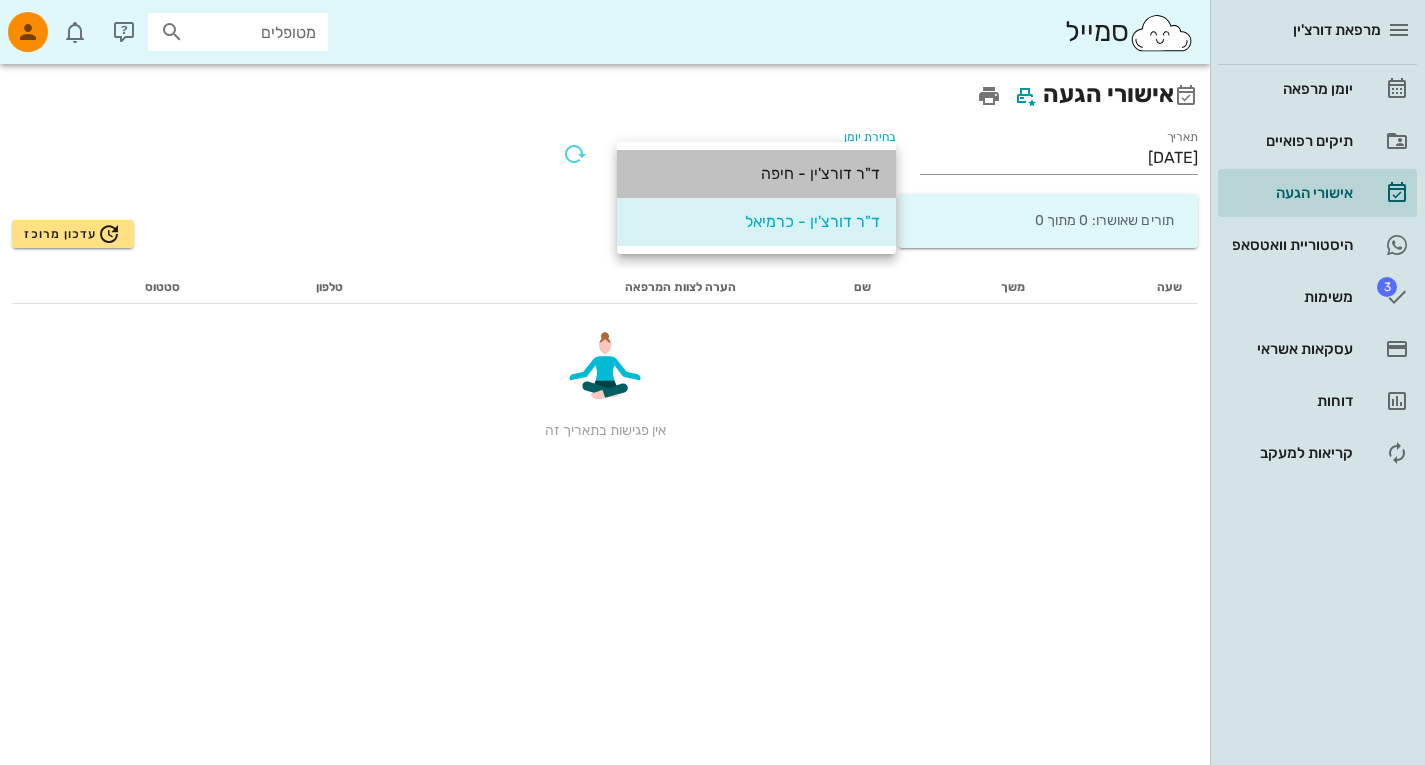 click on "ד"ר דורצ'ין - חיפה" at bounding box center (756, 173) 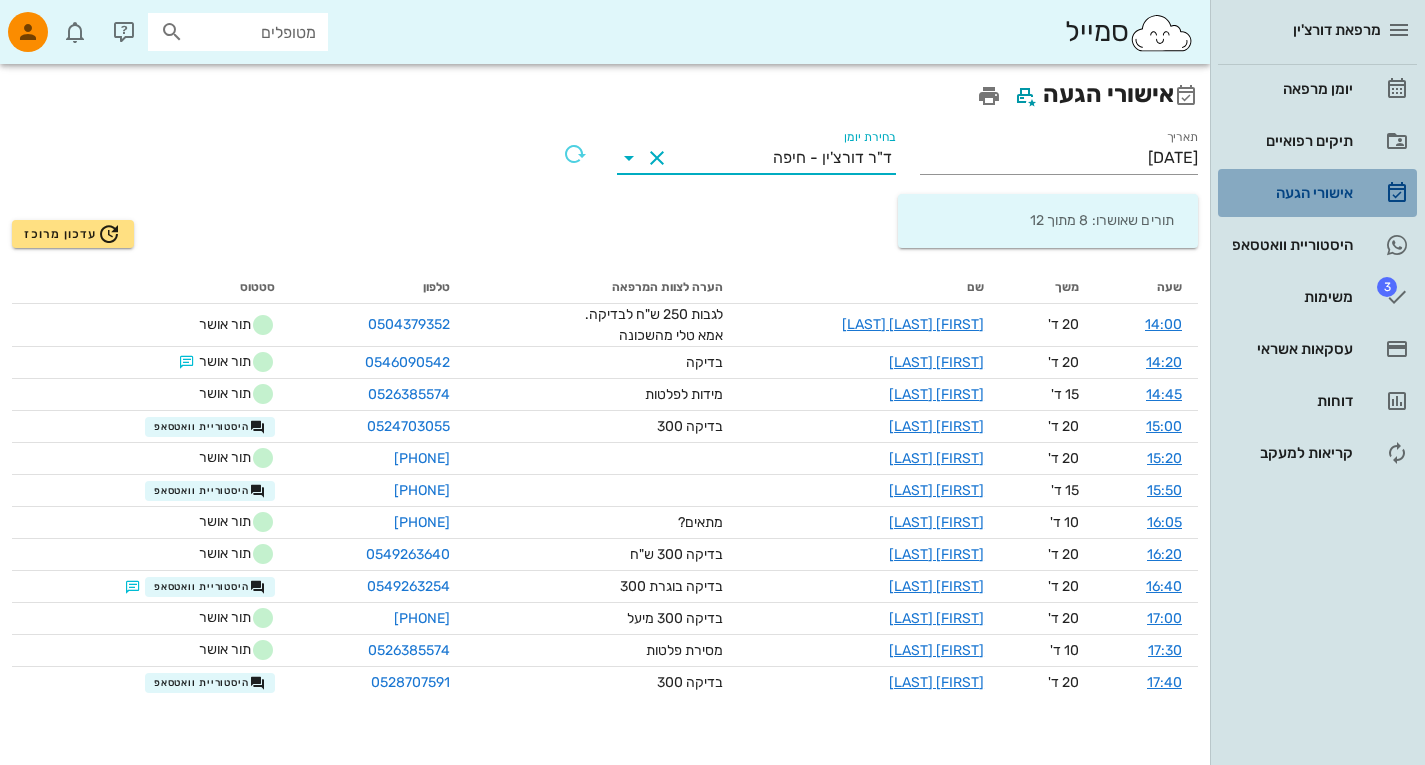 click on "אישורי הגעה" at bounding box center [1289, 193] 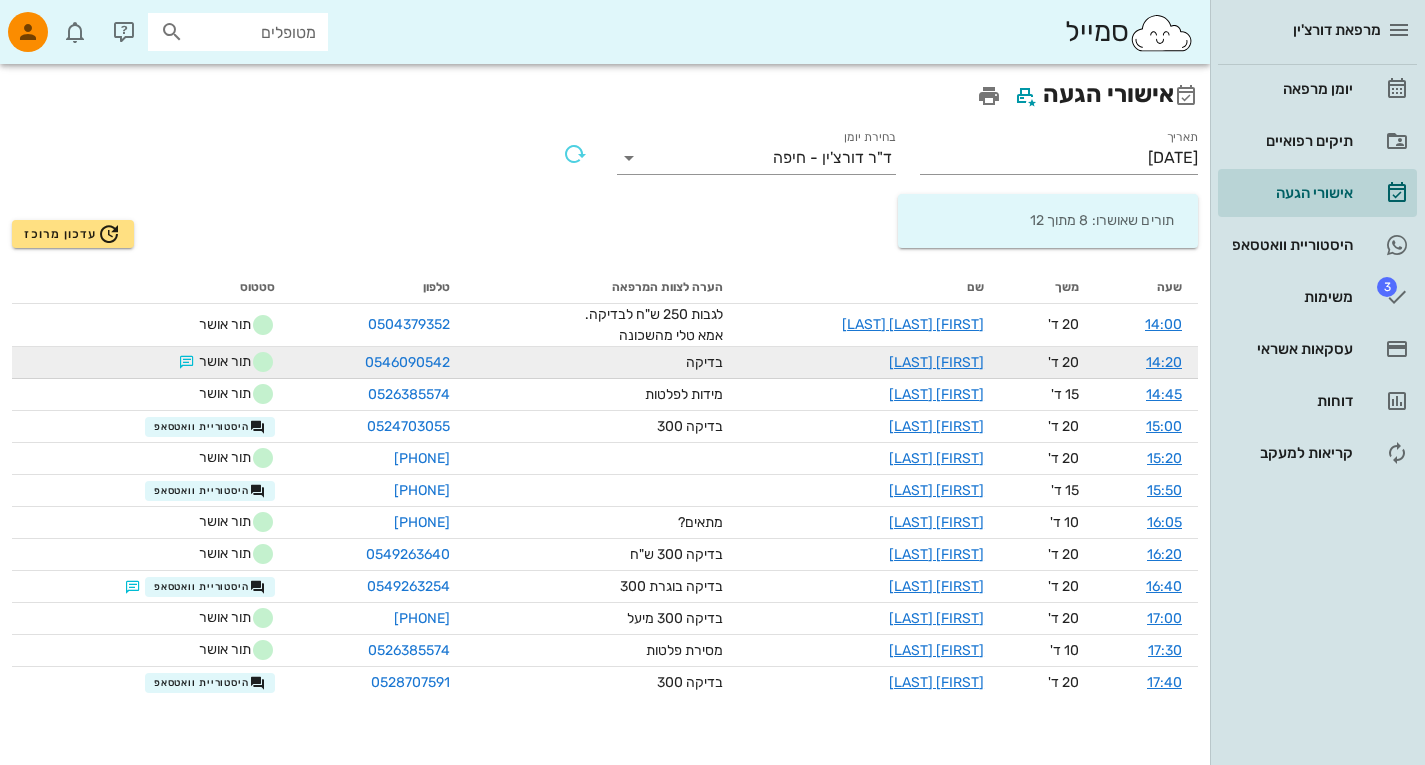 drag, startPoint x: 496, startPoint y: 361, endPoint x: 362, endPoint y: 368, distance: 134.18271 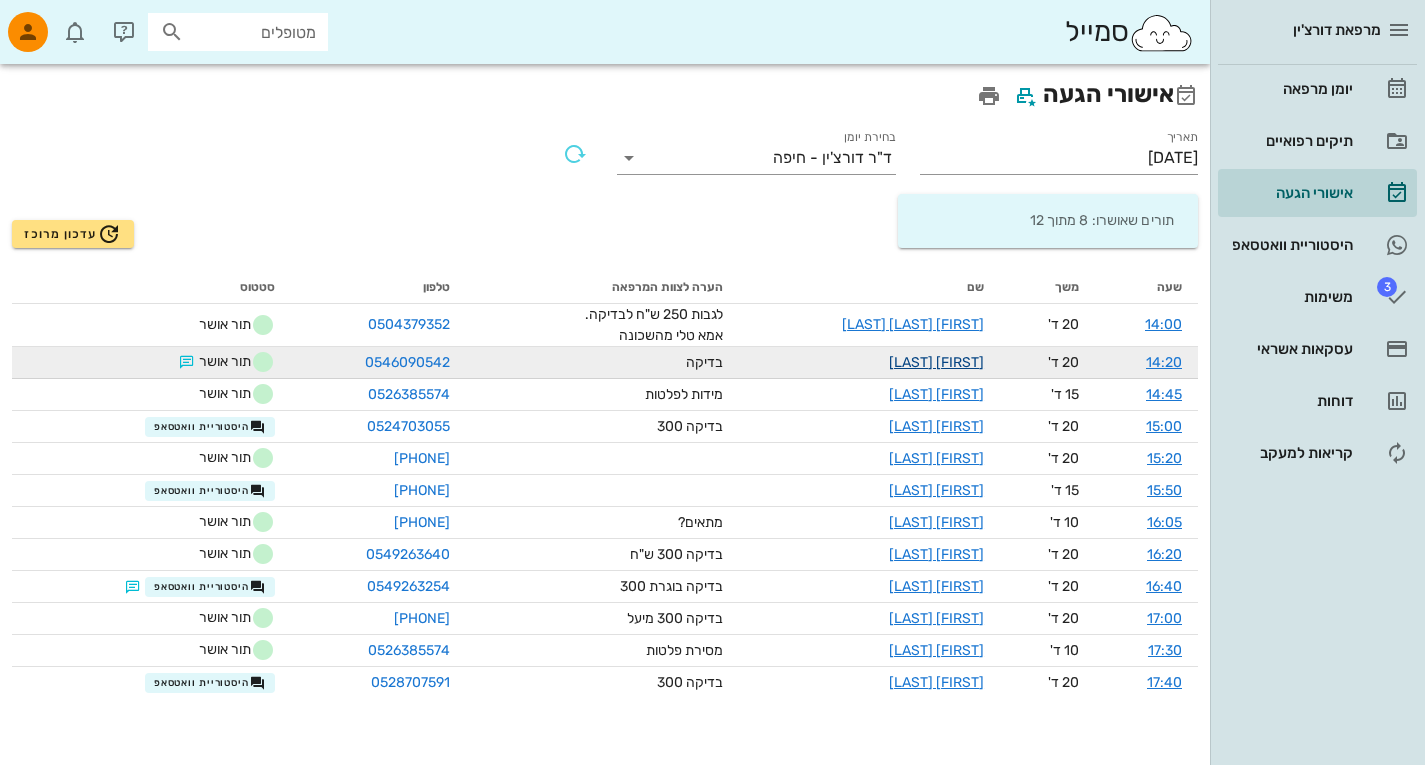 click on "[FIRST] [LAST]" at bounding box center (936, 362) 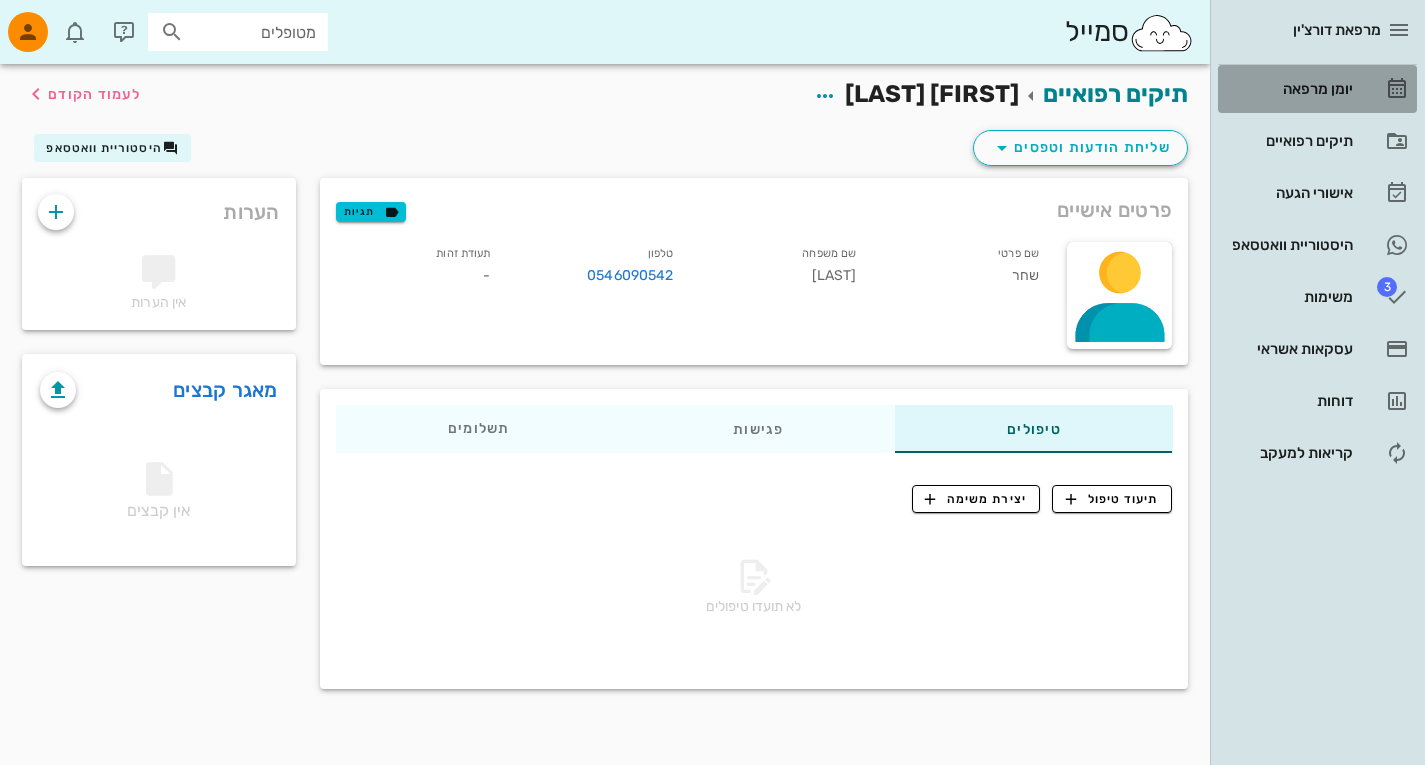click on "יומן מרפאה" at bounding box center [1317, 89] 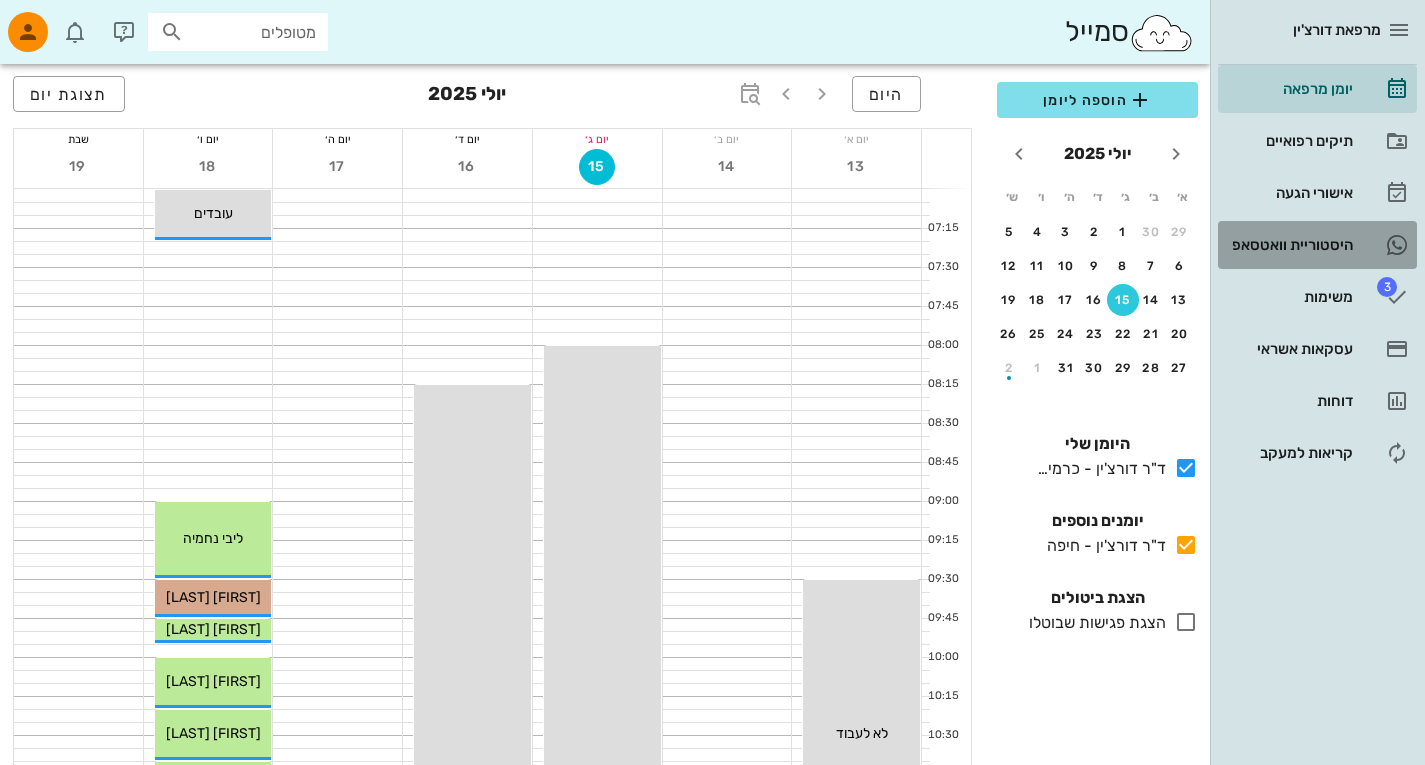 click on "היסטוריית וואטסאפ" at bounding box center (1289, 245) 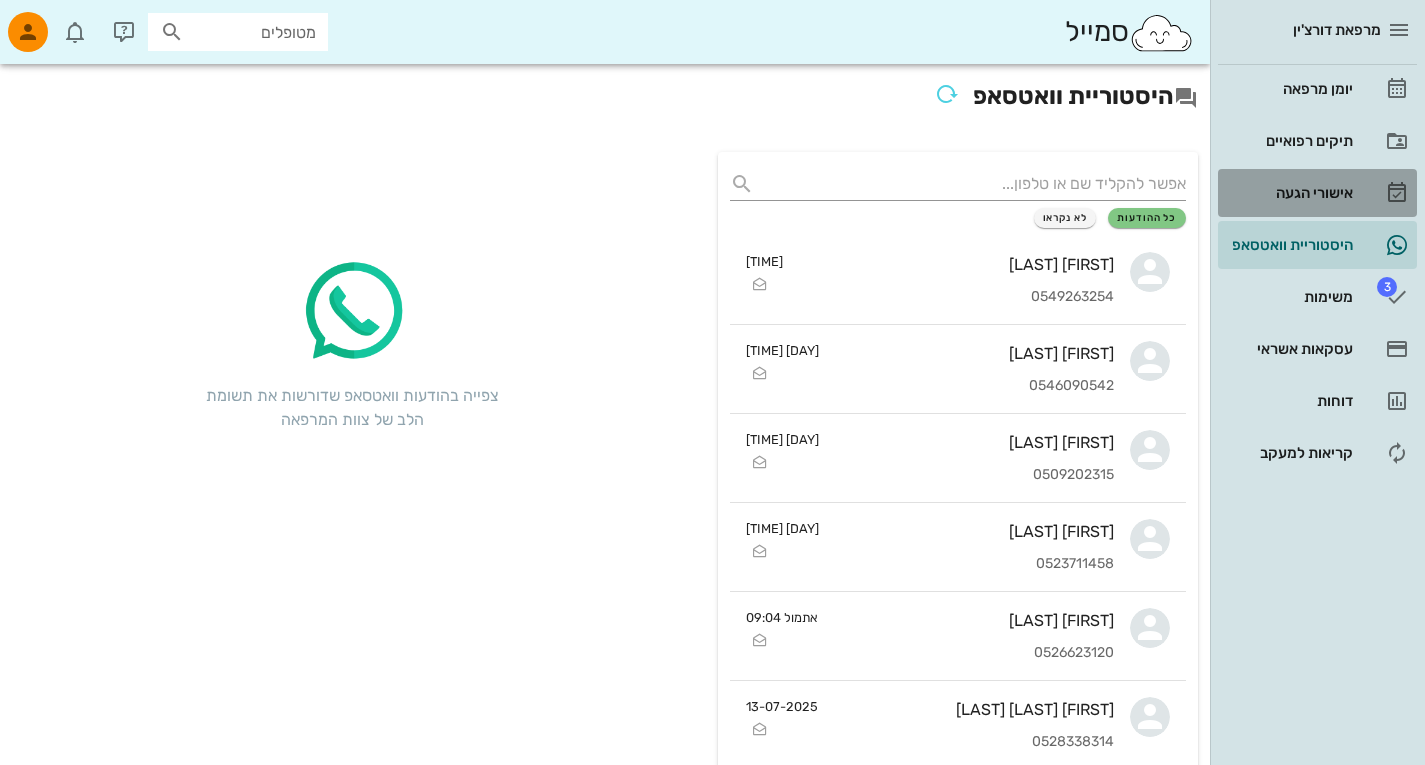 click on "אישורי הגעה" at bounding box center (1289, 193) 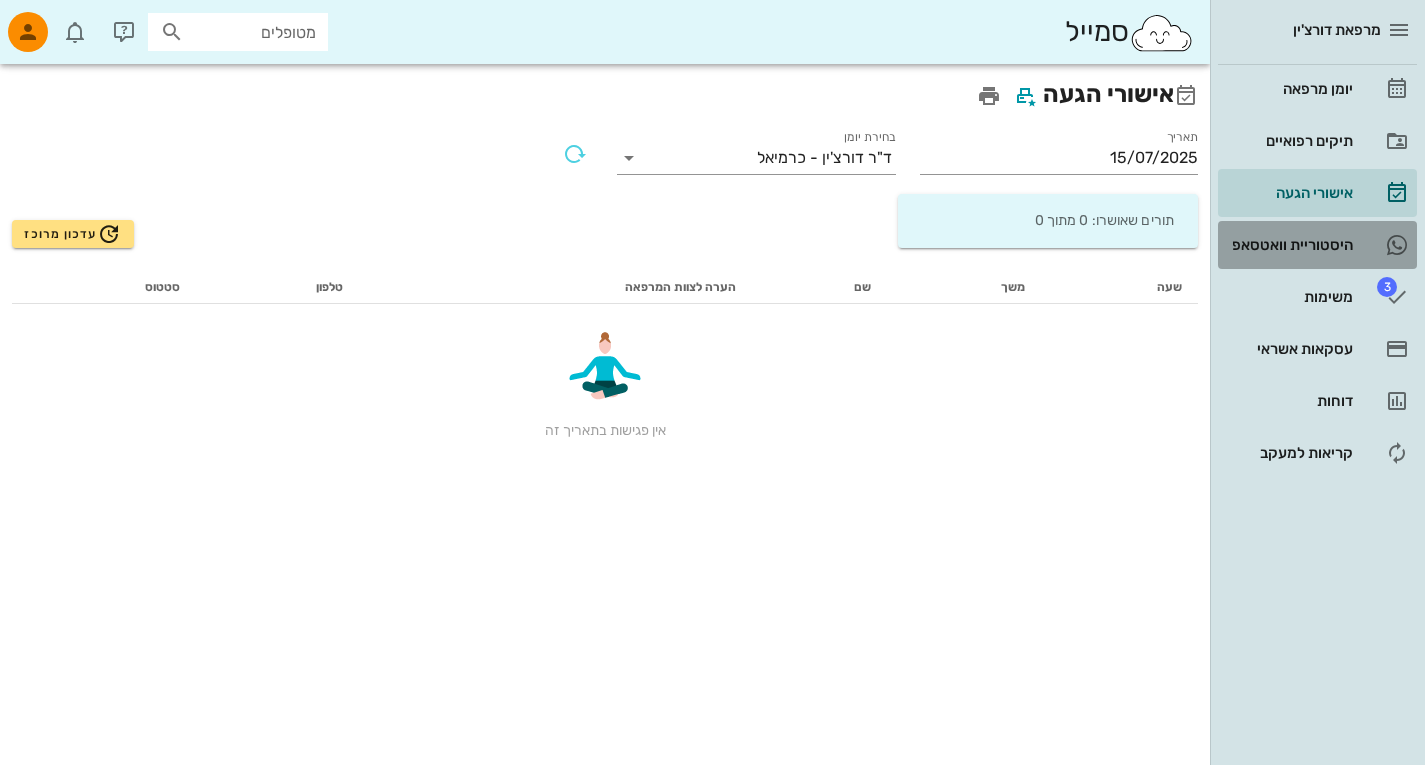 click on "היסטוריית וואטסאפ" at bounding box center (1289, 245) 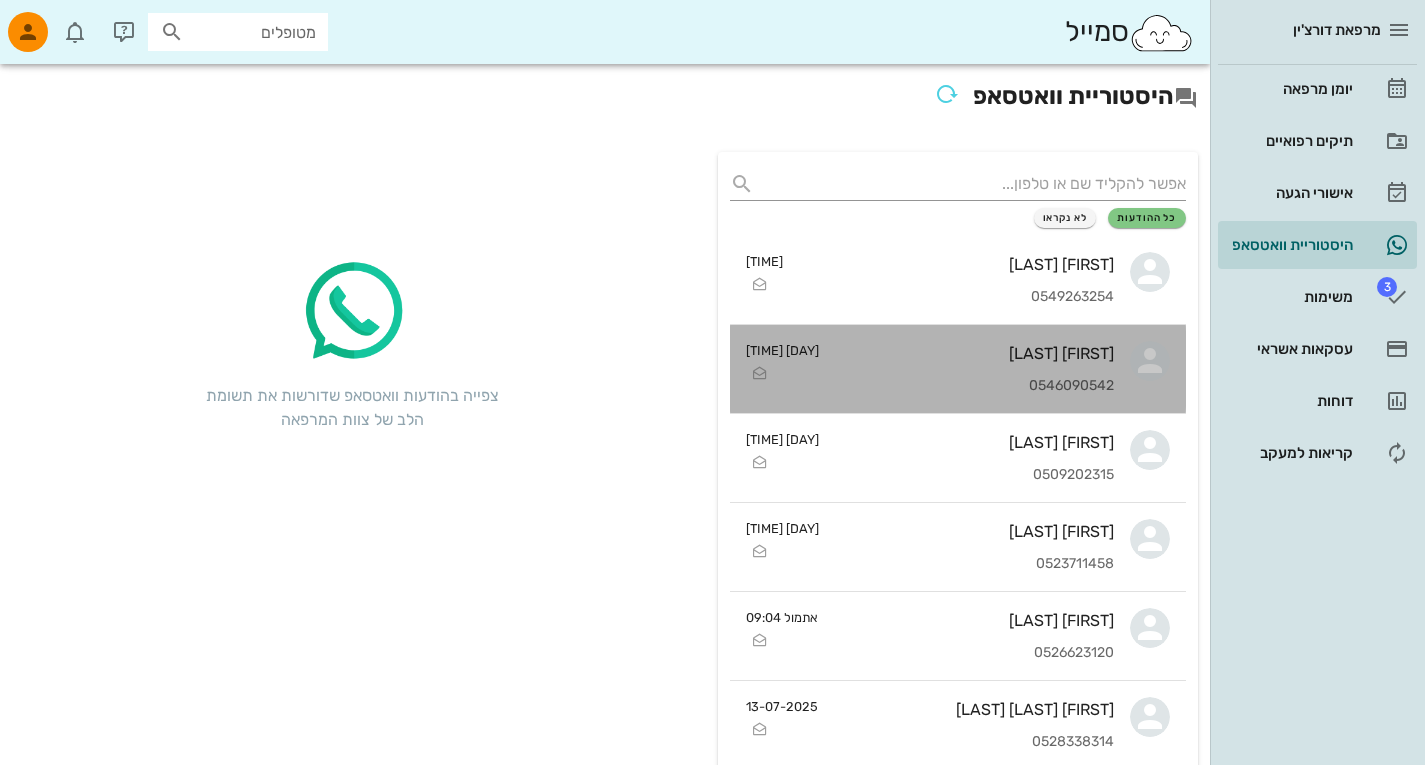 click on "[FIRST] [LAST]" at bounding box center (974, 353) 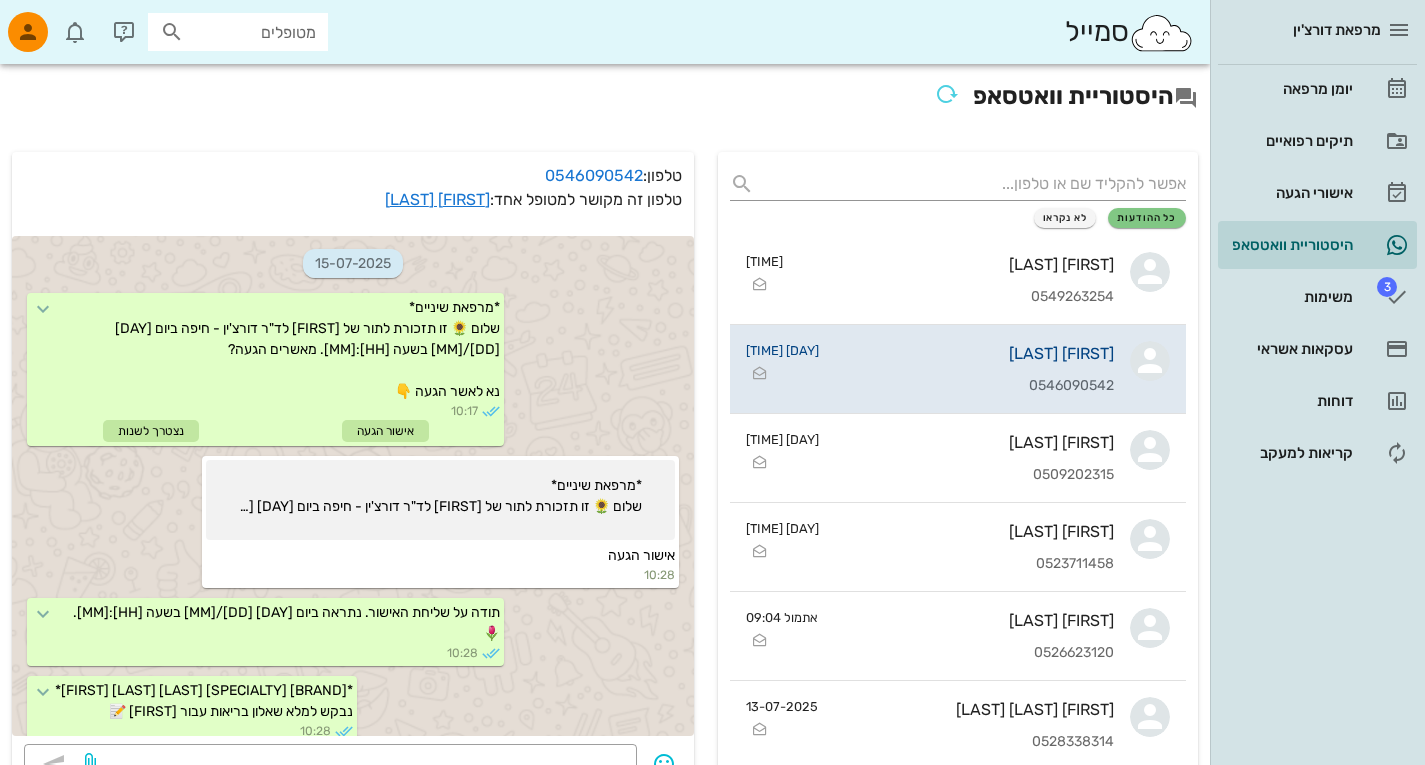 scroll, scrollTop: 73, scrollLeft: 0, axis: vertical 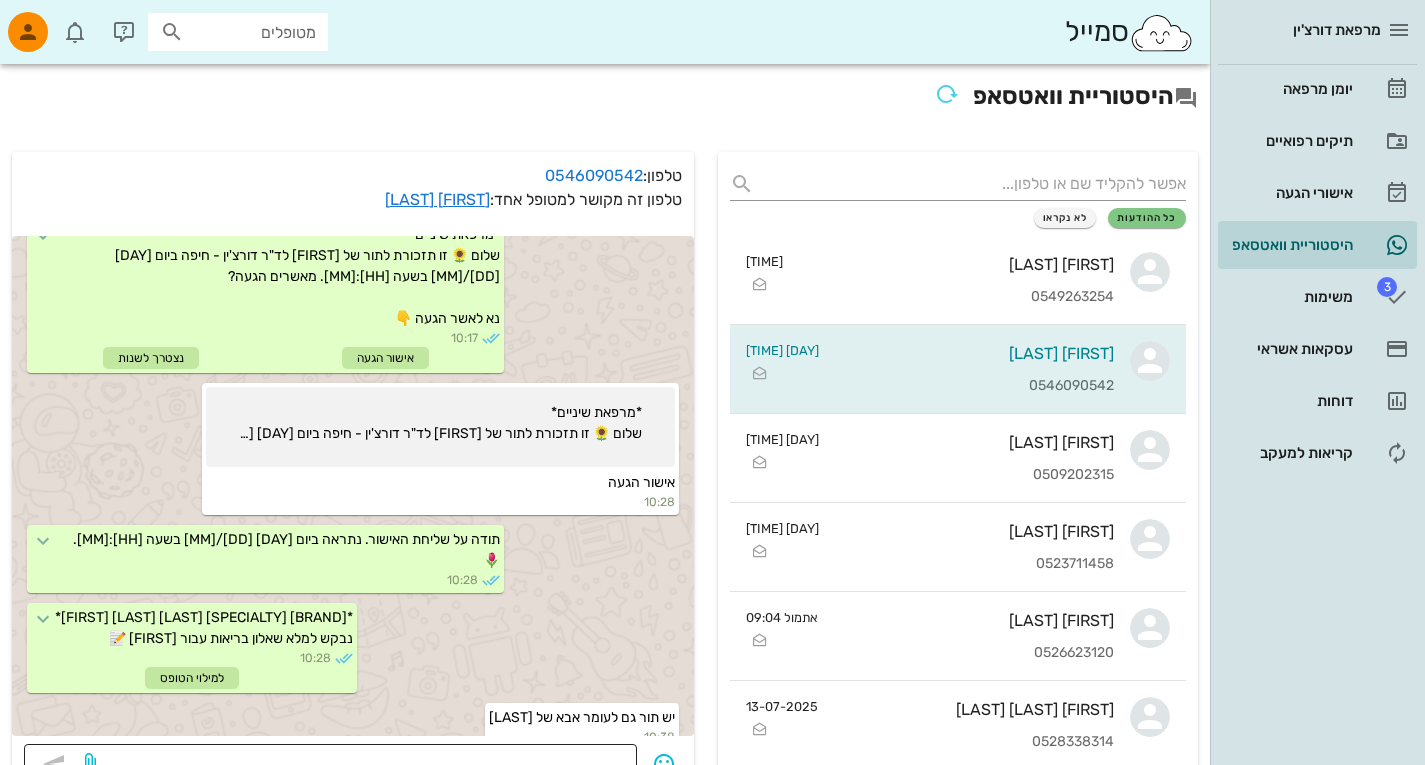 click at bounding box center (362, 766) 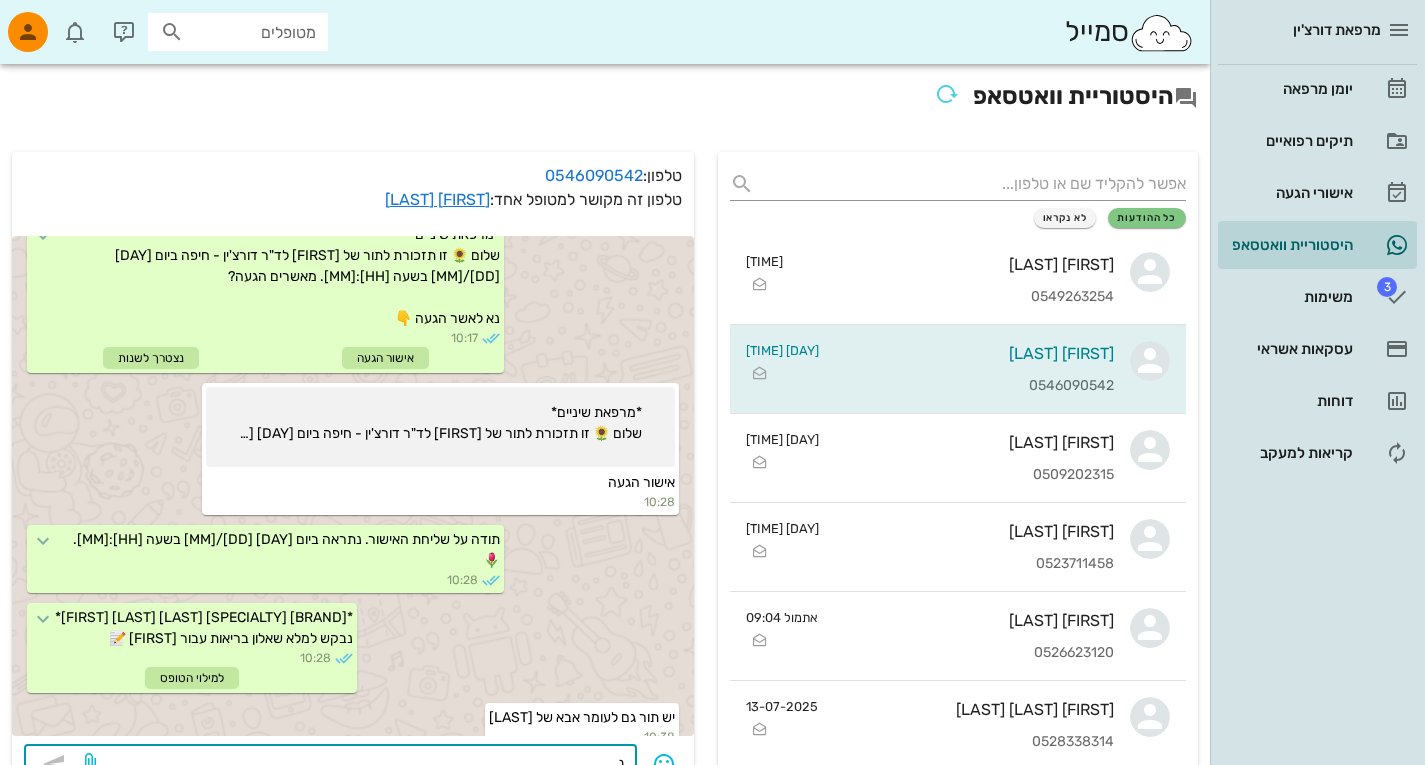 scroll, scrollTop: 8, scrollLeft: 0, axis: vertical 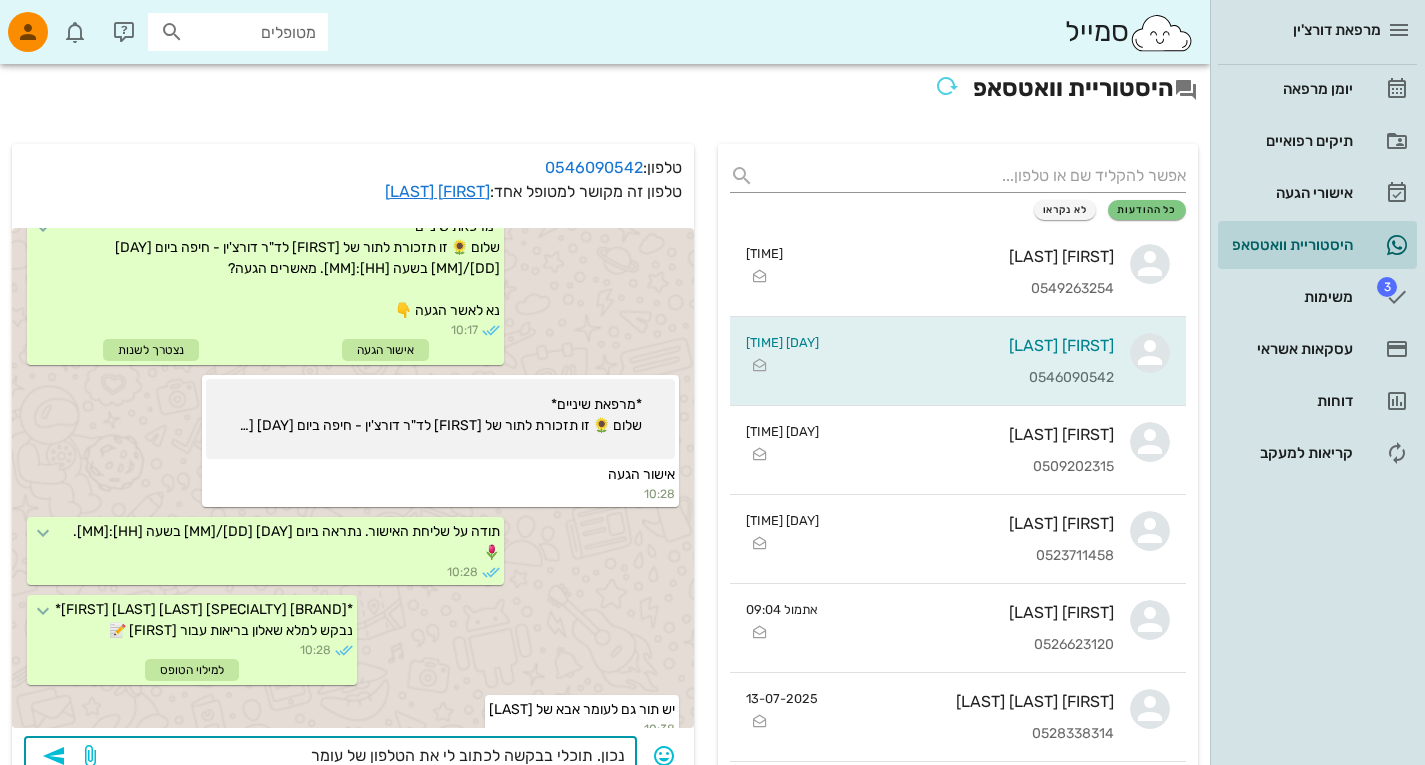 type on "נכון. תוכלי בבקשה לכתוב לי את הטלפון של [NAME]?" 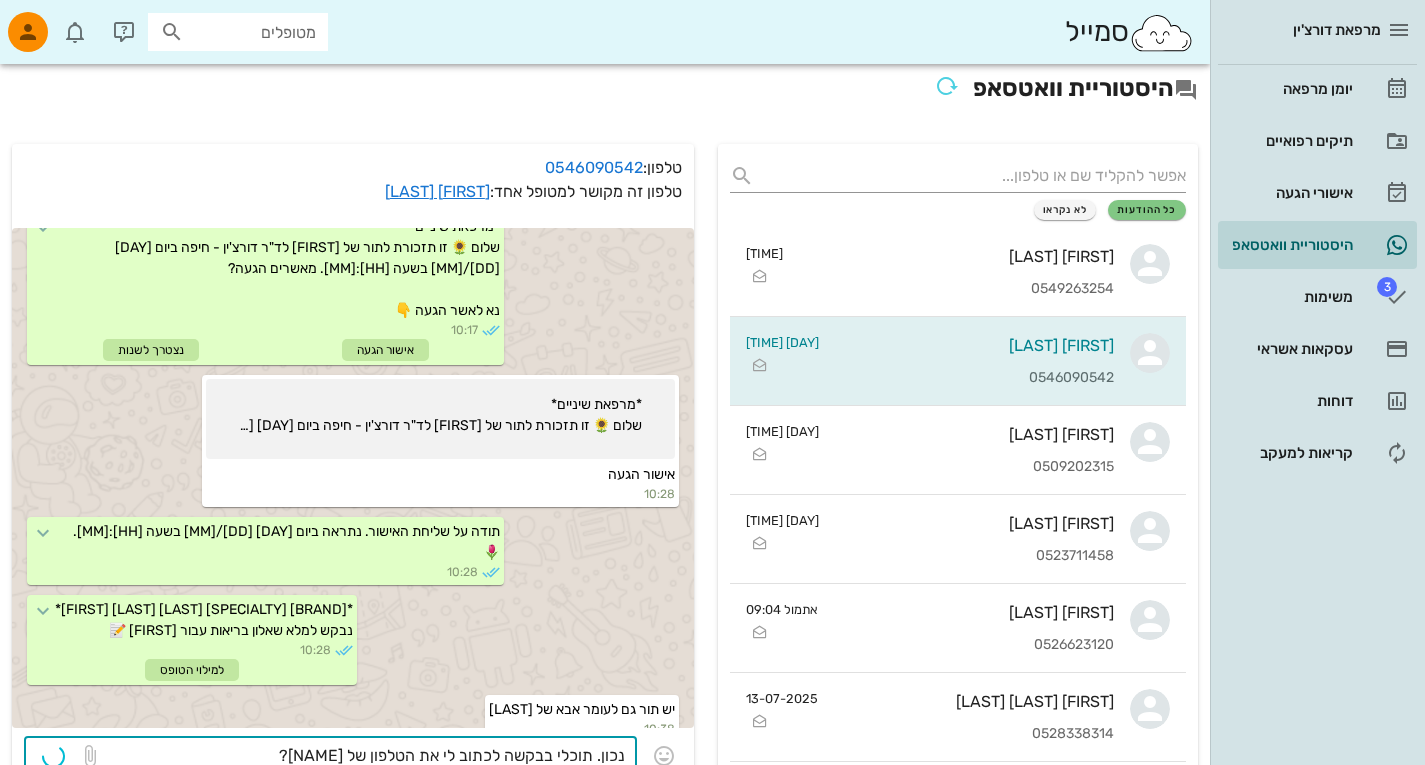 type 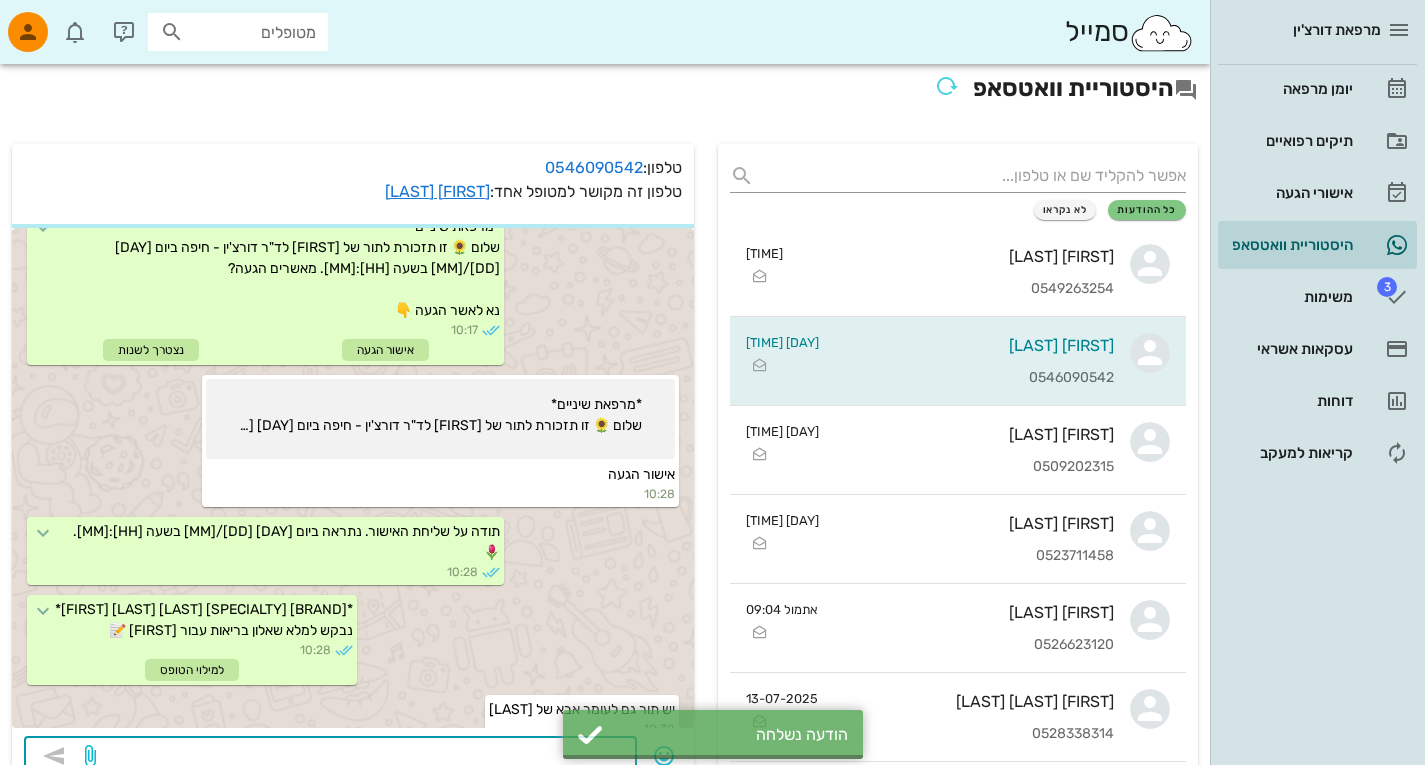 scroll, scrollTop: 130, scrollLeft: 0, axis: vertical 